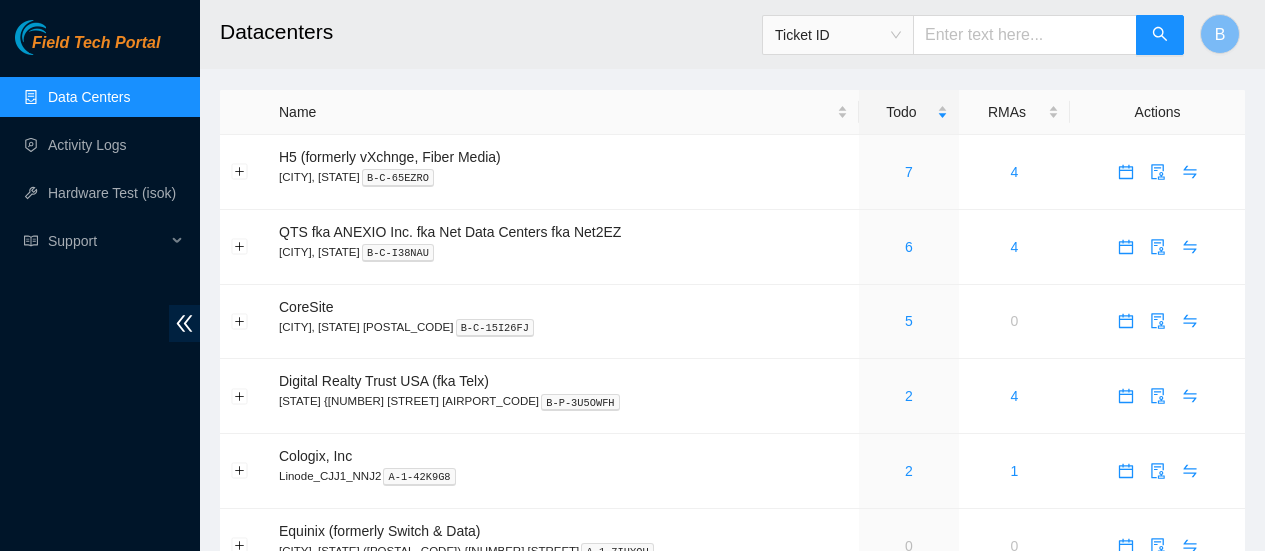 scroll, scrollTop: 42, scrollLeft: 0, axis: vertical 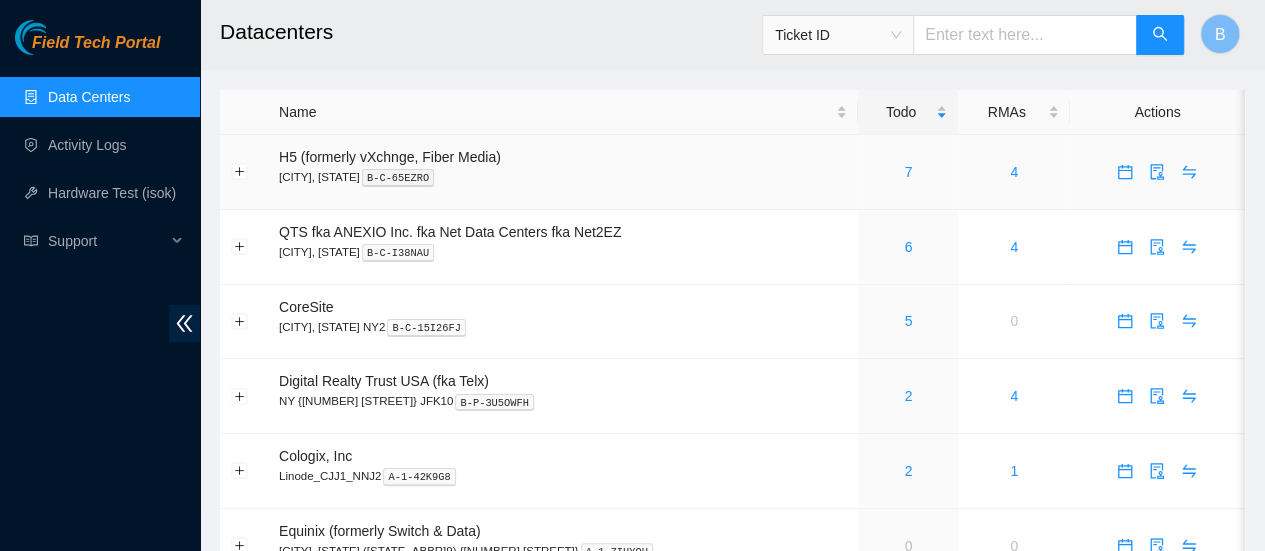 click on "7" at bounding box center [908, 172] 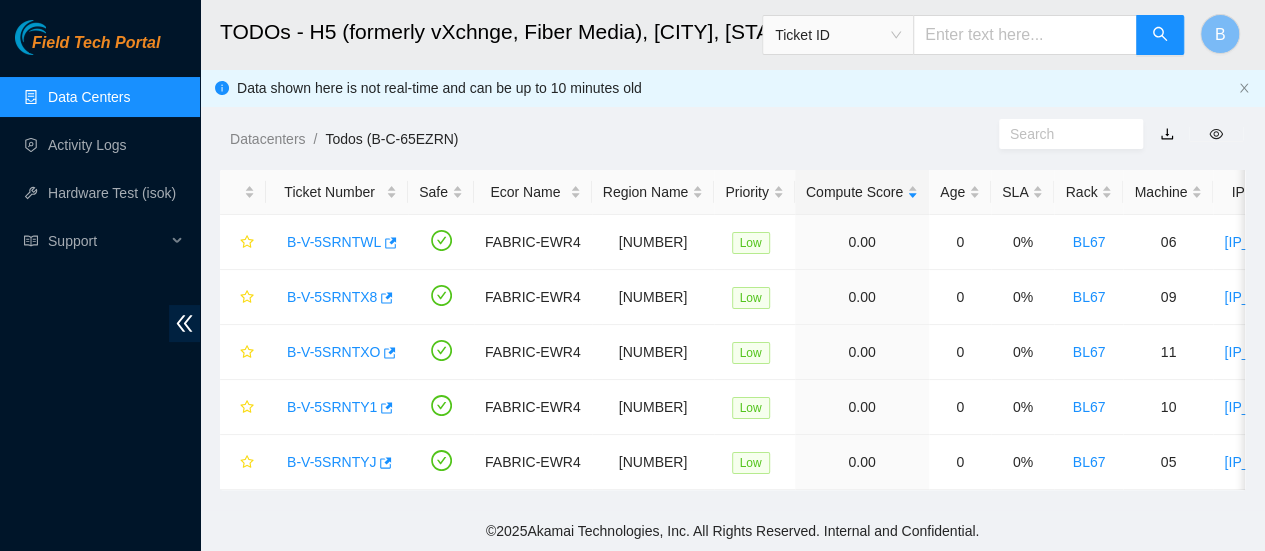 scroll, scrollTop: 42, scrollLeft: 0, axis: vertical 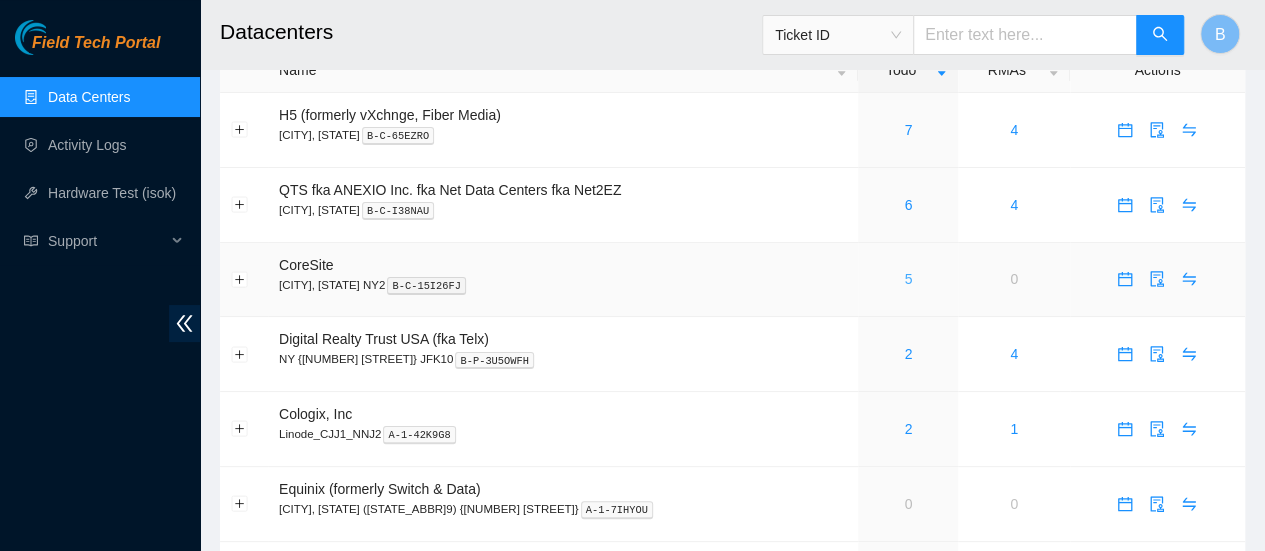 click on "5" at bounding box center (909, 279) 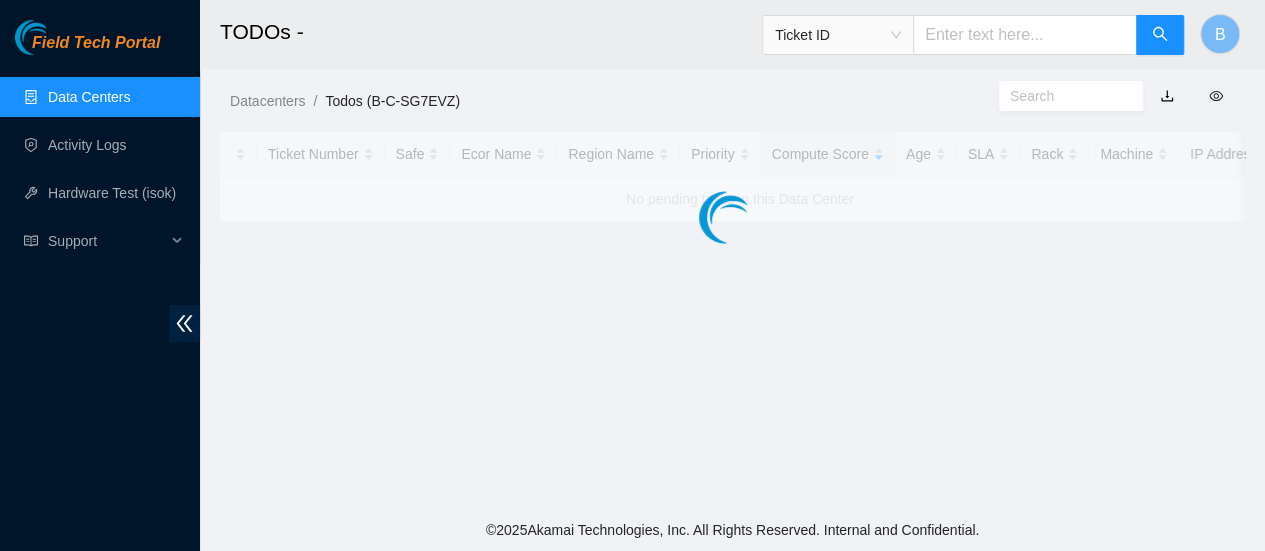 scroll, scrollTop: 0, scrollLeft: 0, axis: both 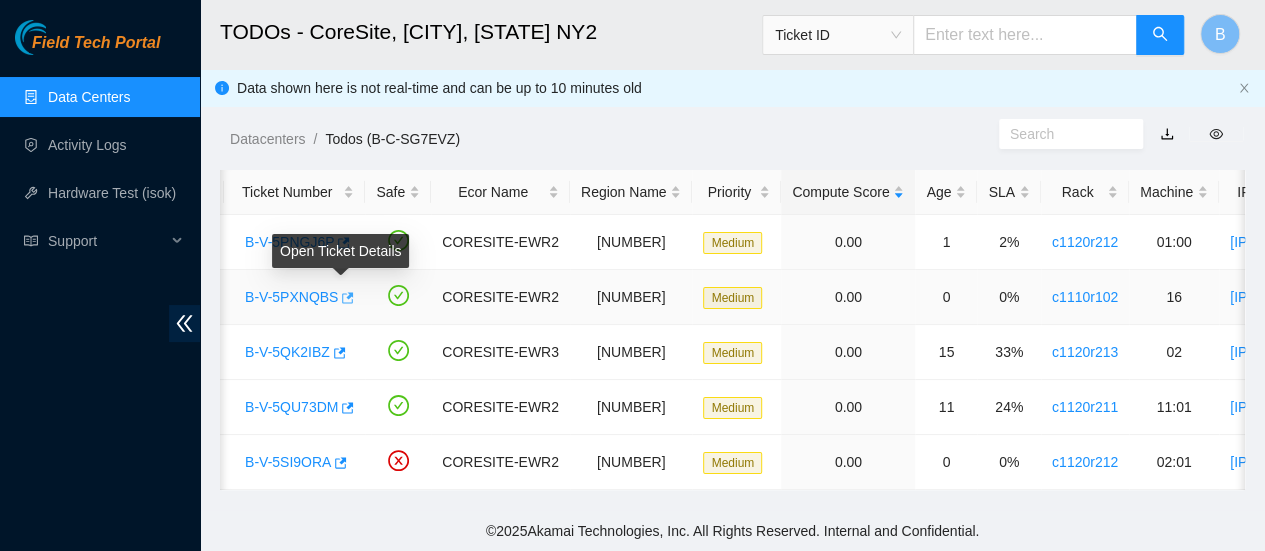 click 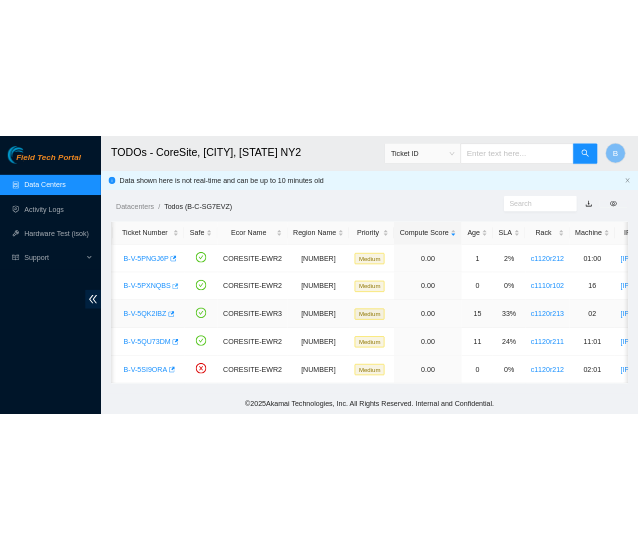 scroll, scrollTop: 0, scrollLeft: 66, axis: horizontal 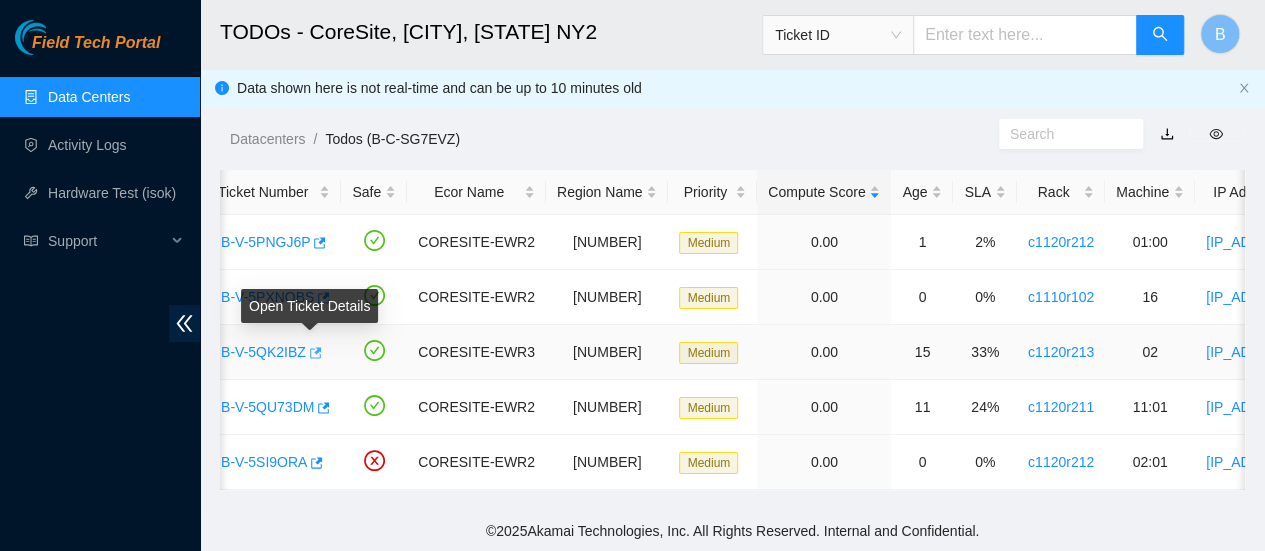 click 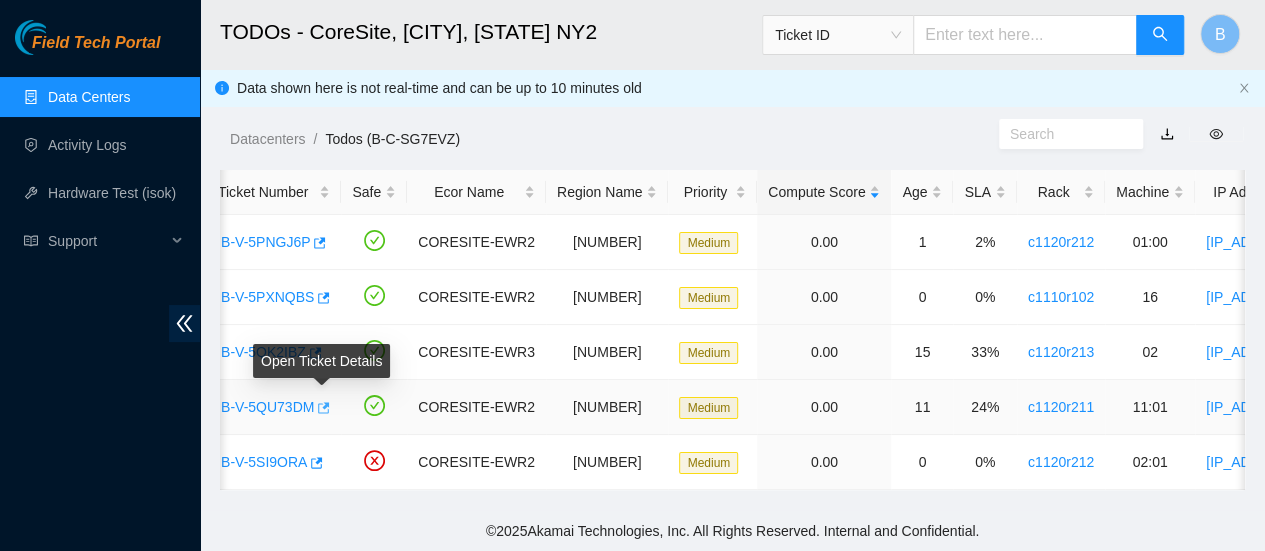 click 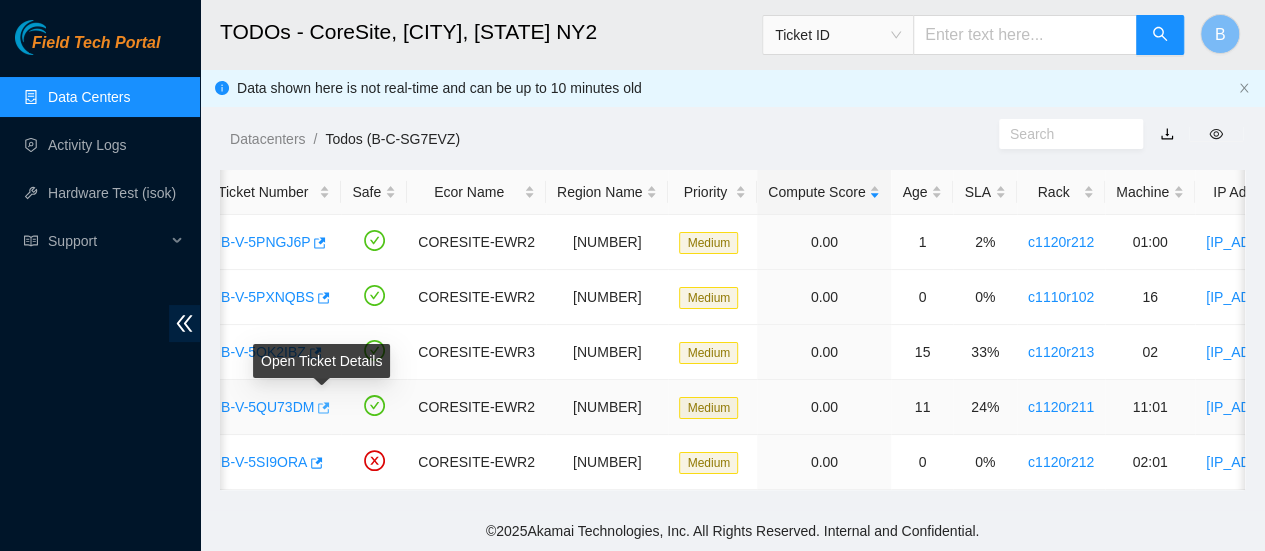 click 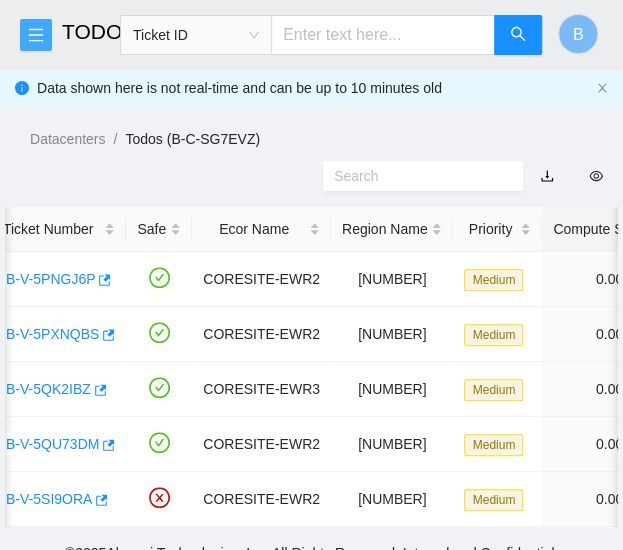 click at bounding box center (36, 35) 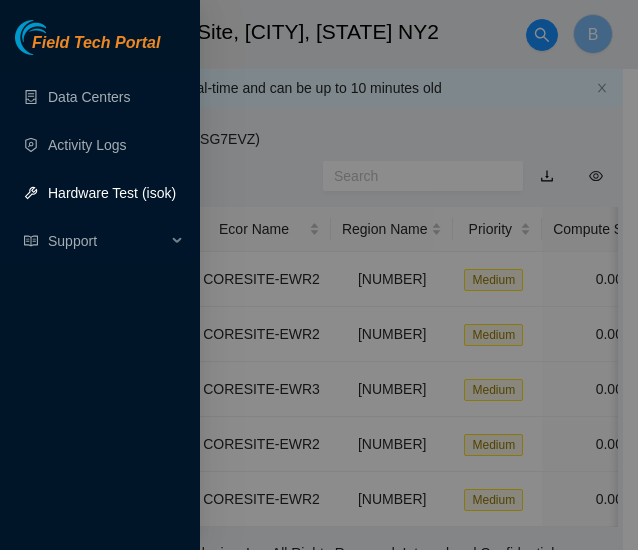 click on "Hardware Test (isok)" at bounding box center [112, 193] 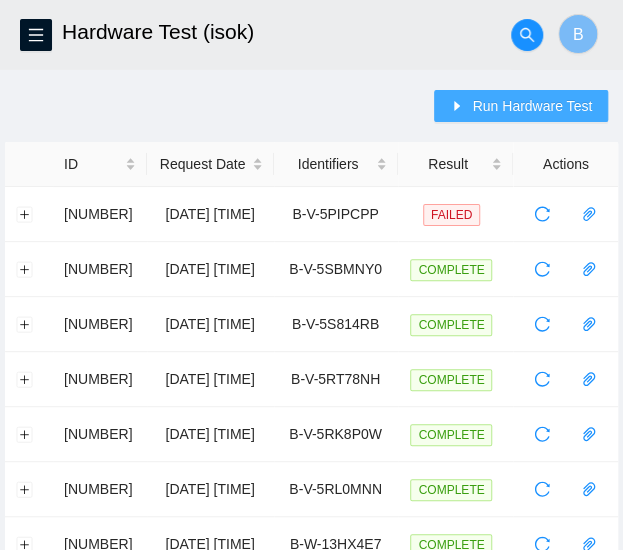 click on "Run Hardware Test" at bounding box center [532, 106] 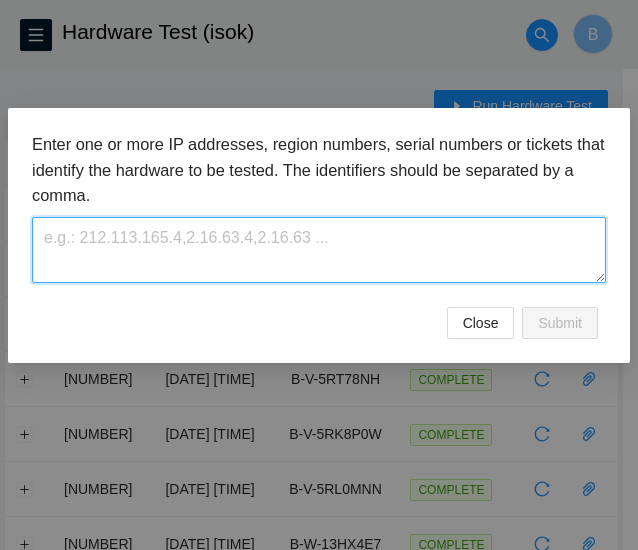 click at bounding box center (319, 249) 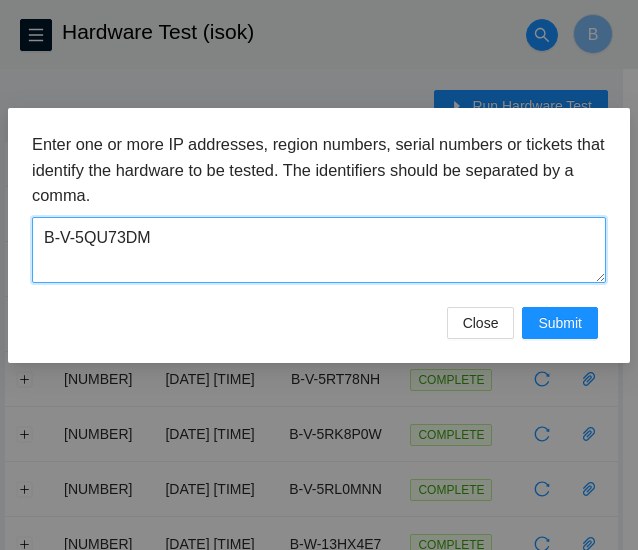 type on "B-V-5QU73DM" 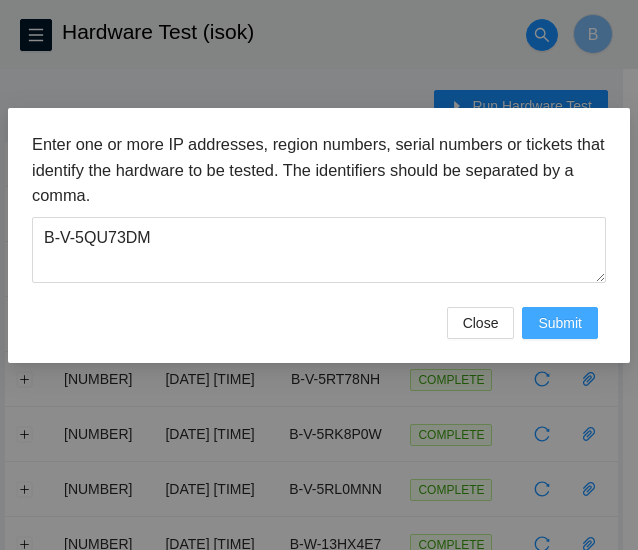 click on "Submit" at bounding box center (560, 323) 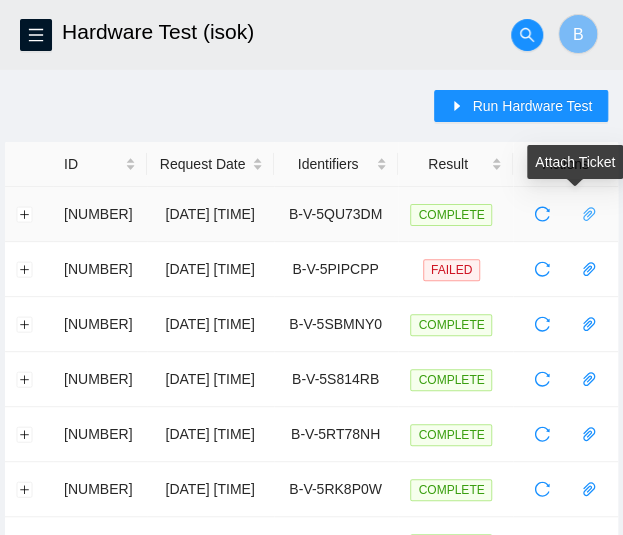 click 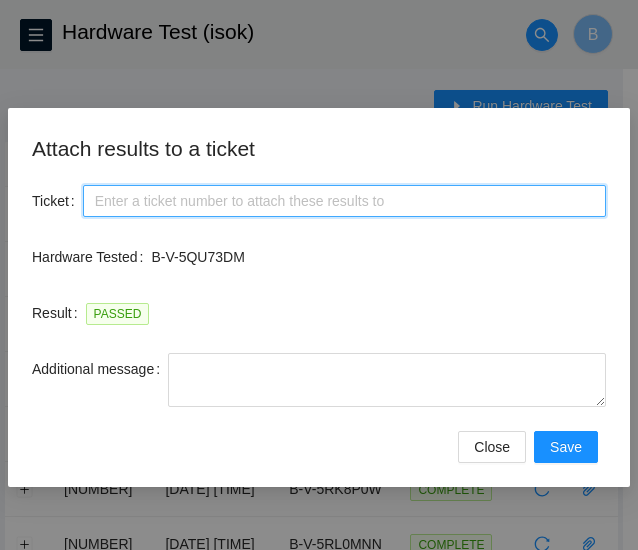 click on "Ticket" at bounding box center [344, 201] 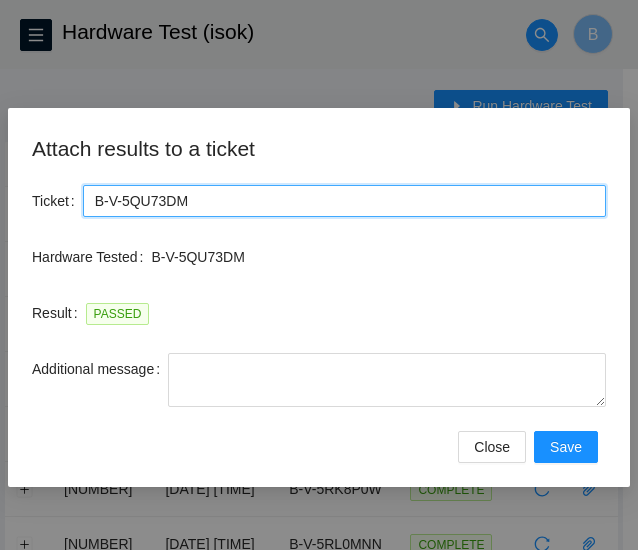 type on "B-V-5QU73DM" 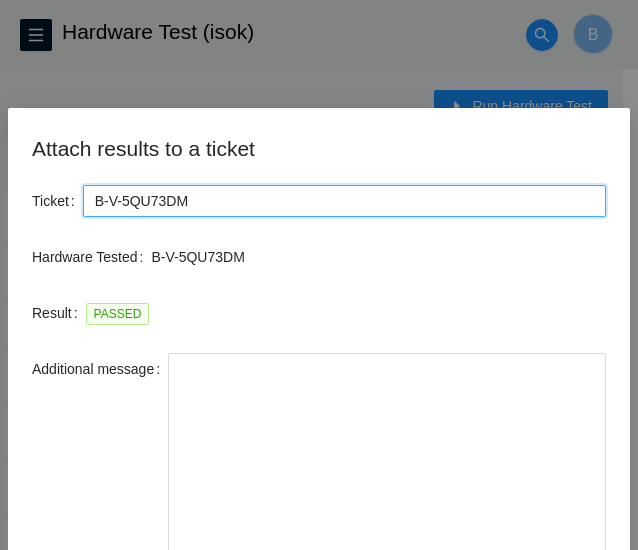 drag, startPoint x: 602, startPoint y: 401, endPoint x: 608, endPoint y: 598, distance: 197.09135 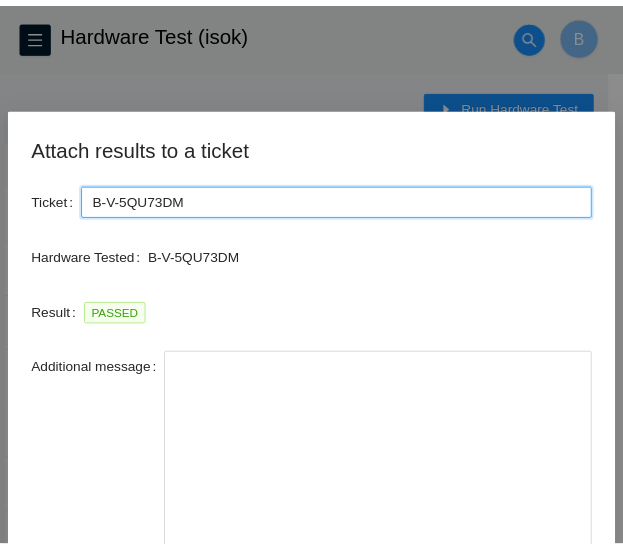 scroll, scrollTop: 123, scrollLeft: 0, axis: vertical 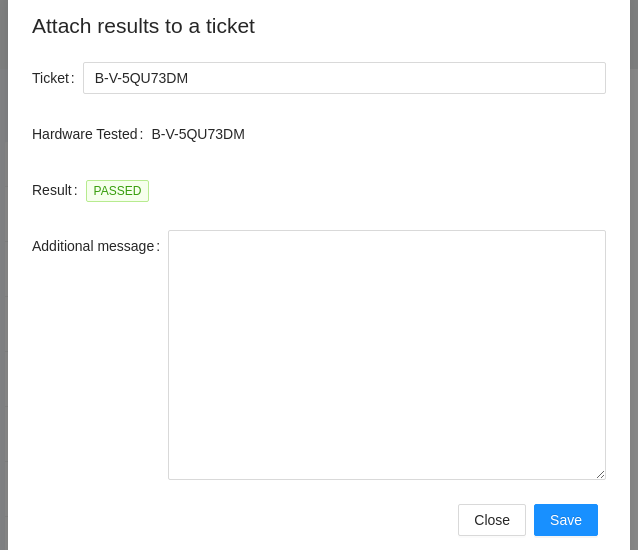 click on "Result PASSED" at bounding box center [319, 202] 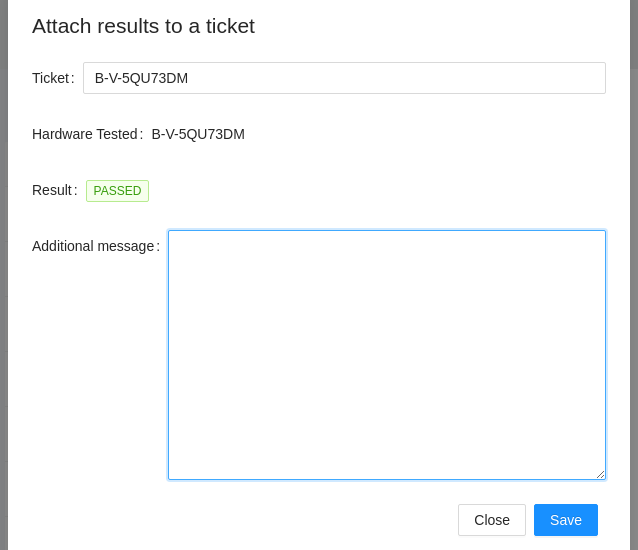 click on "Additional message" at bounding box center (387, 355) 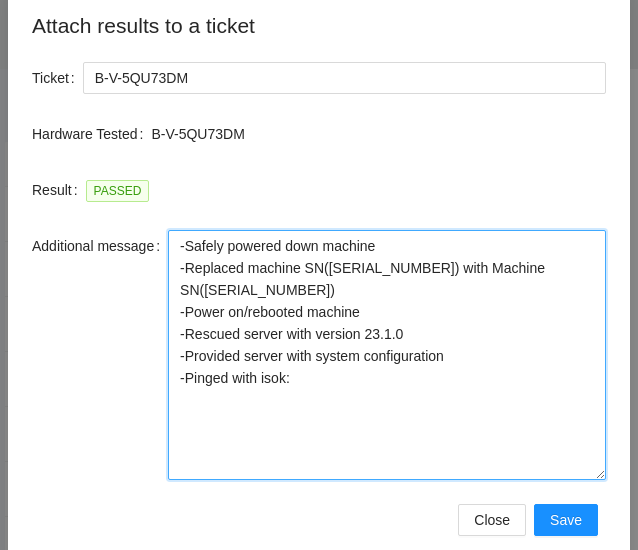 drag, startPoint x: 458, startPoint y: 265, endPoint x: 169, endPoint y: 268, distance: 289.01556 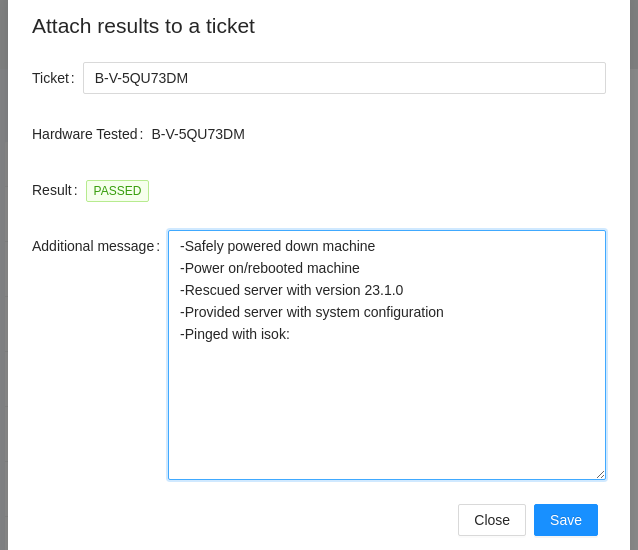 click on "-Safely powered down machine
-Power on/rebooted machine
-Rescued server with version 23.1.0
-Provided server with system configuration
-Pinged with isok:" at bounding box center (387, 355) 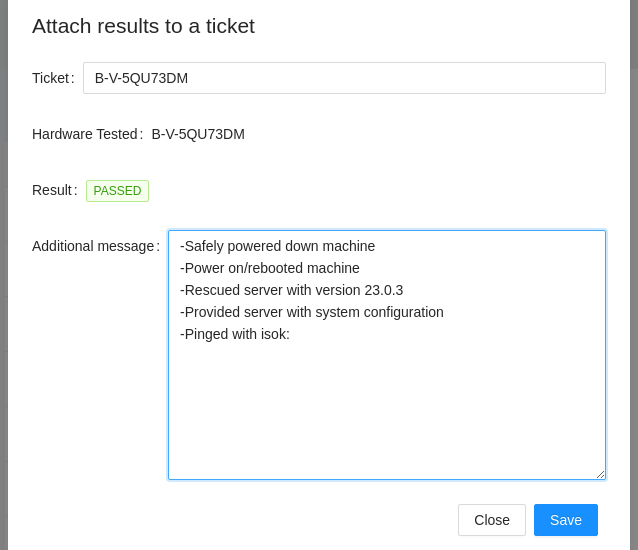 click on "-Safely powered down machine
-Power on/rebooted machine
-Rescued server with version 23.0.3
-Provided server with system configuration
-Pinged with isok:" at bounding box center (387, 355) 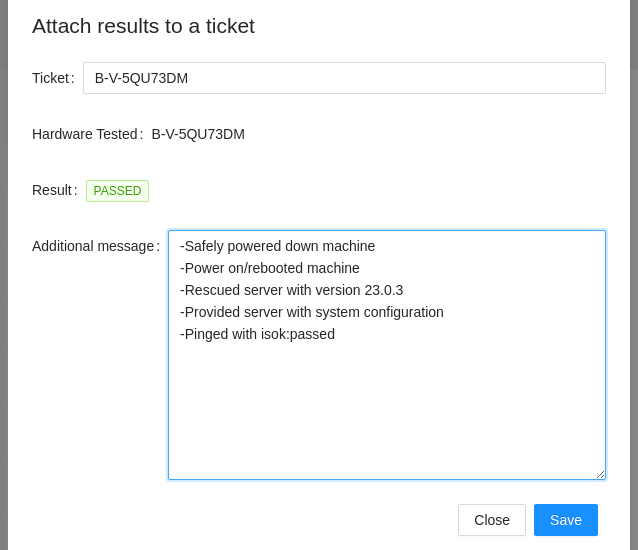 click on "-Safely powered down machine
-Power on/rebooted machine
-Rescued server with version 23.0.3
-Provided server with system configuration
-Pinged with isok:passed" at bounding box center [387, 355] 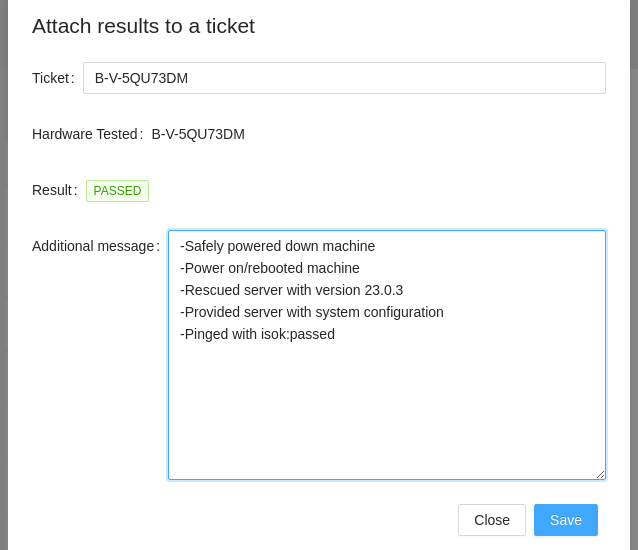 type on "-Safely powered down machine
-Power on/rebooted machine
-Rescued server with version 23.0.3
-Provided server with system configuration
-Pinged with isok:passed" 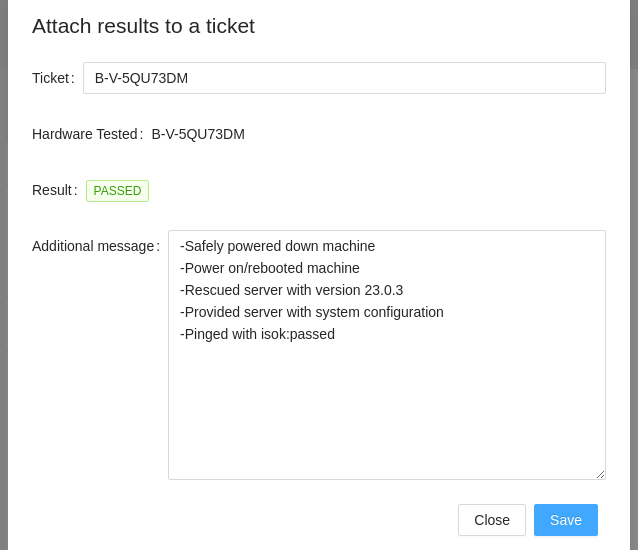 click on "Save" at bounding box center [566, 520] 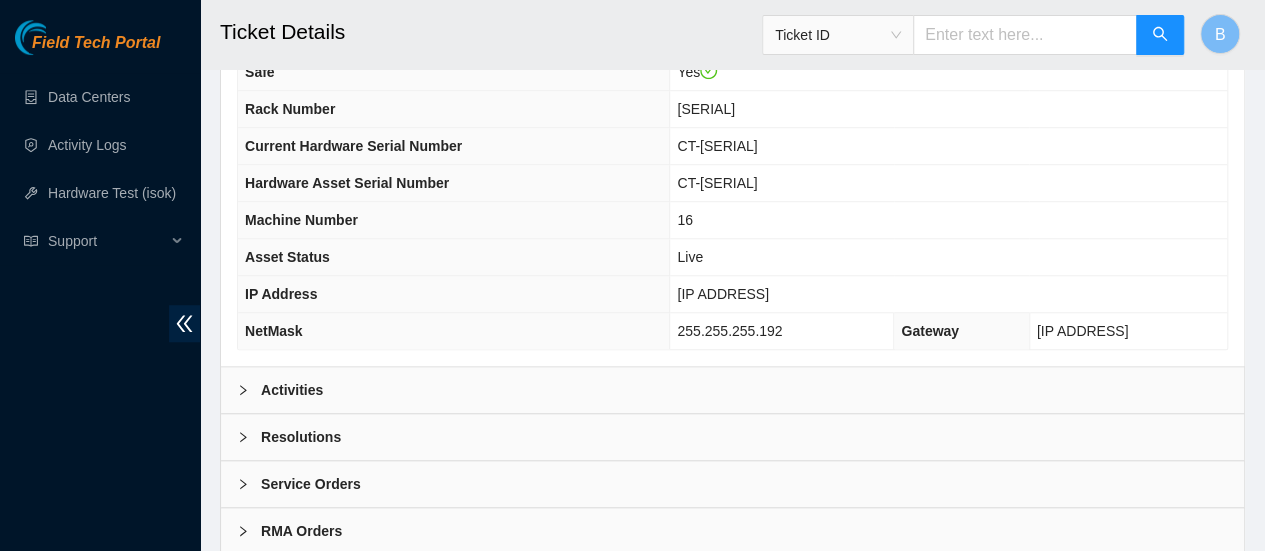 scroll, scrollTop: 722, scrollLeft: 0, axis: vertical 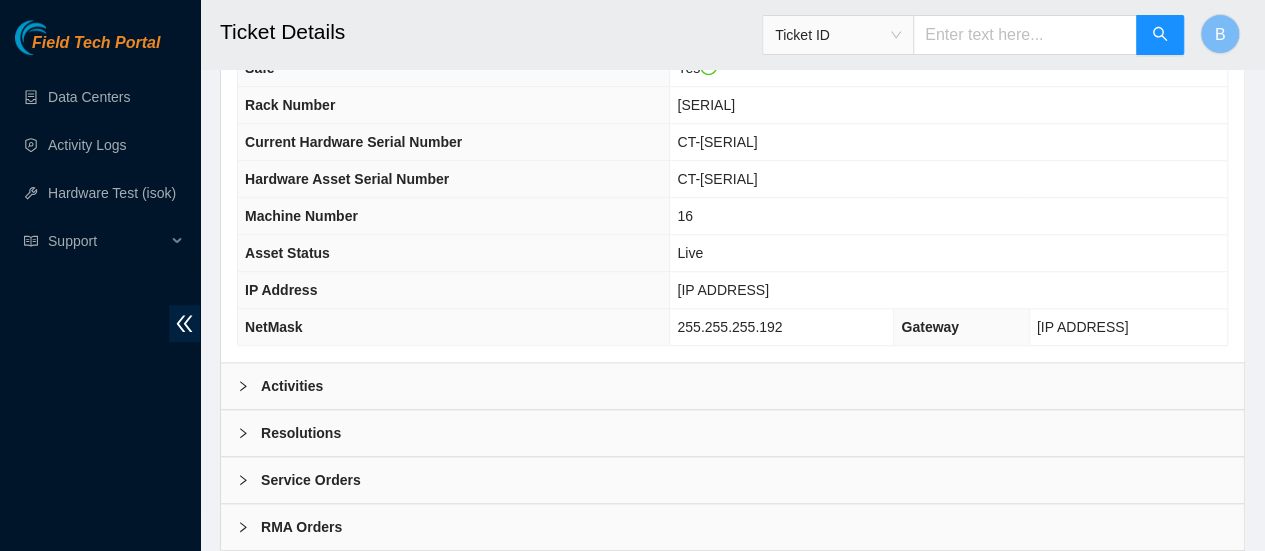 click on "Activities" at bounding box center (292, 386) 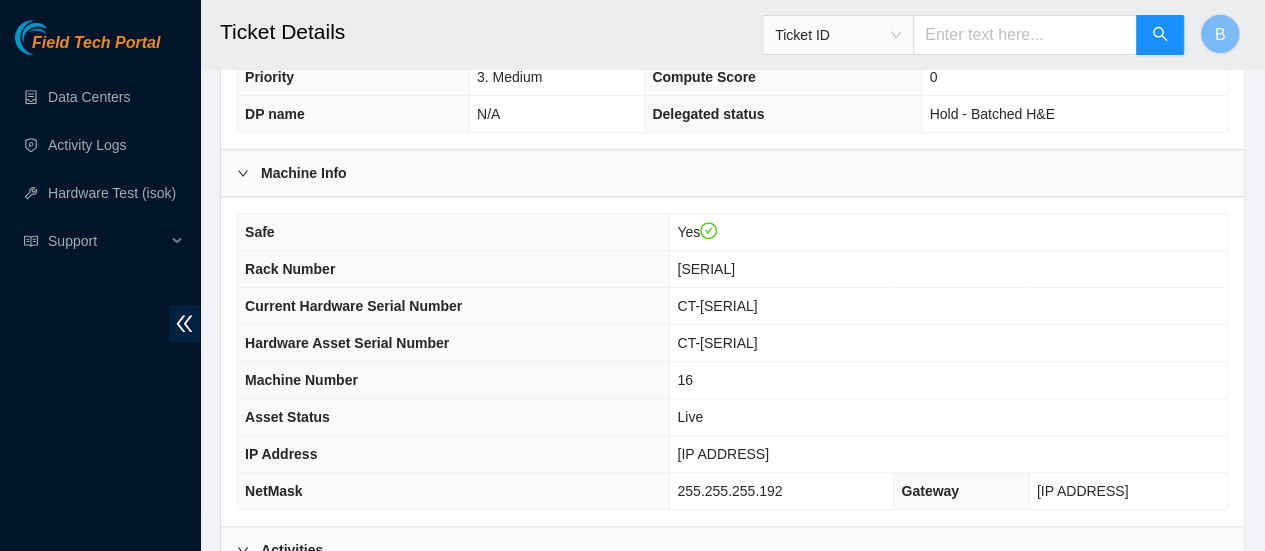 scroll, scrollTop: 557, scrollLeft: 0, axis: vertical 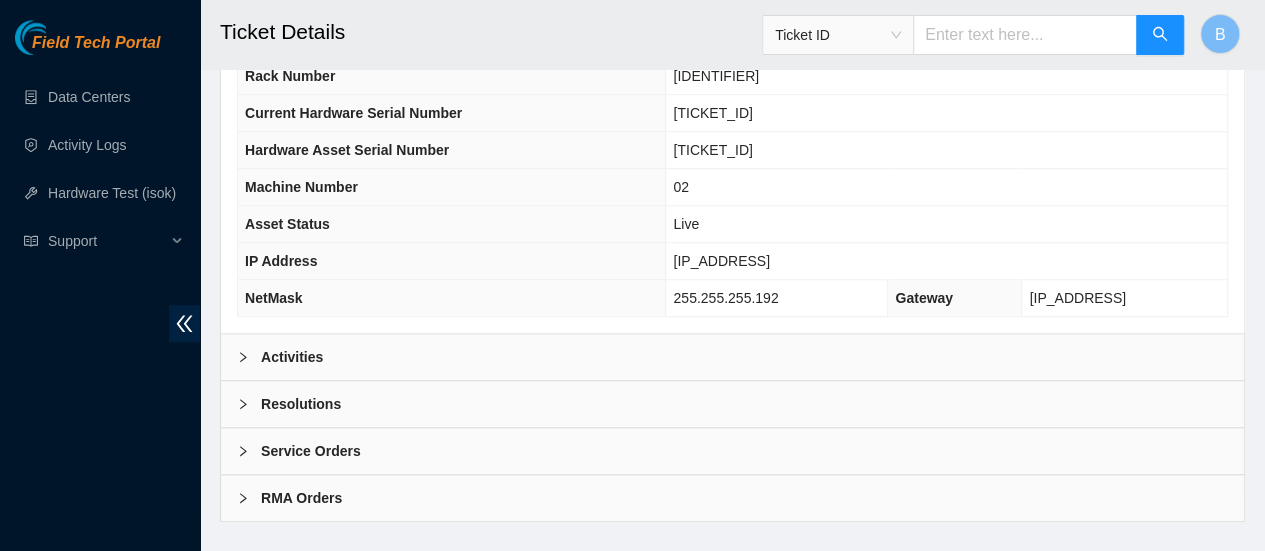 click on "Activities" at bounding box center (292, 357) 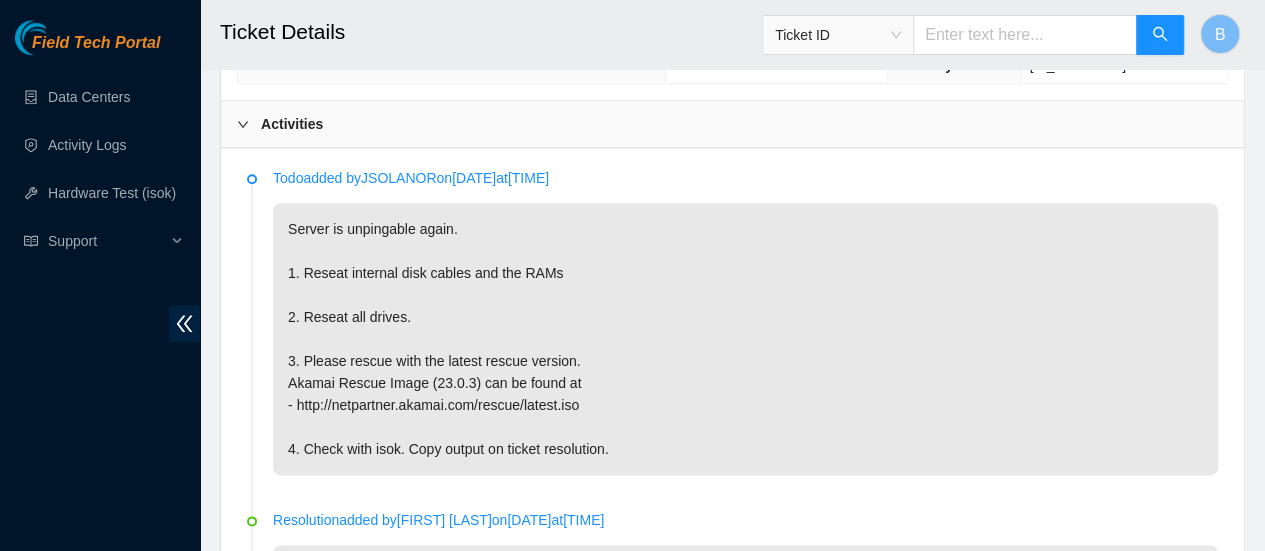 scroll, scrollTop: 1008, scrollLeft: 0, axis: vertical 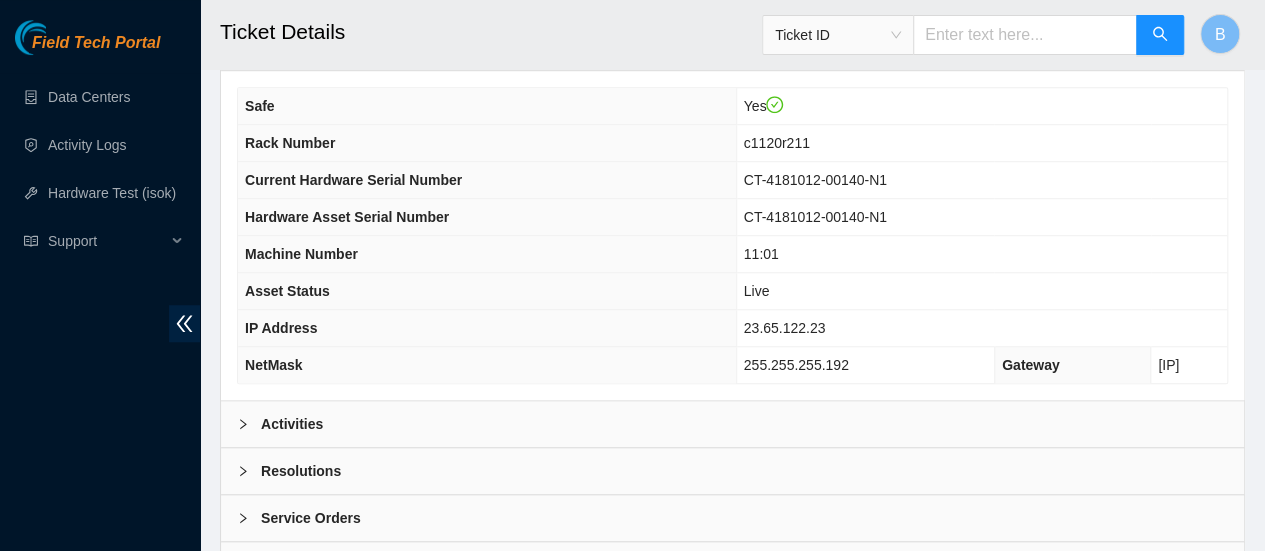 click at bounding box center [249, 424] 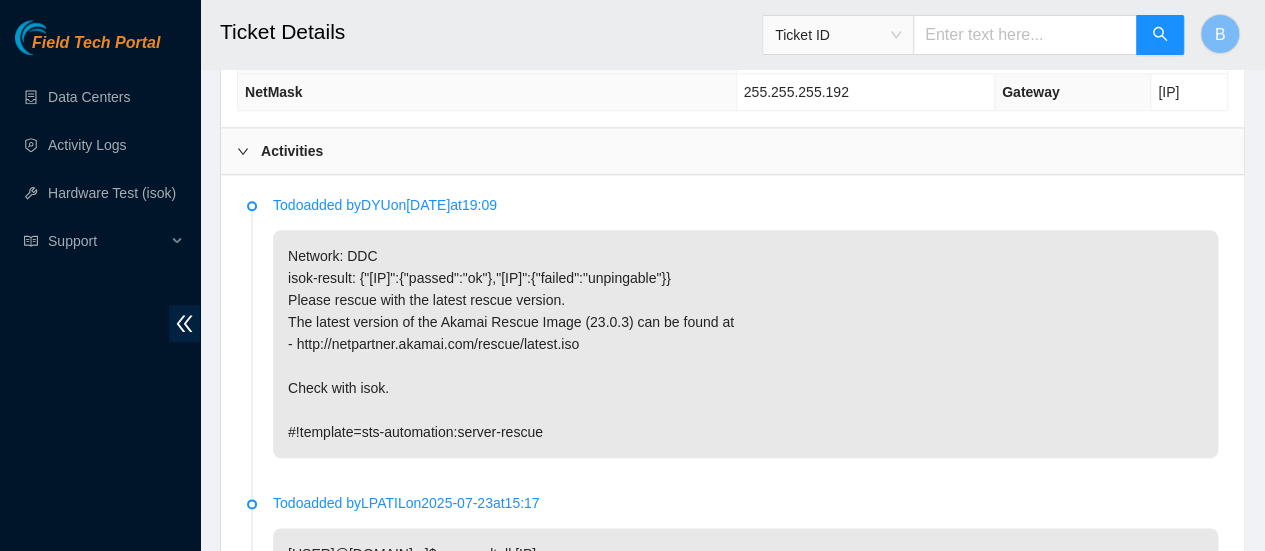 scroll, scrollTop: 958, scrollLeft: 0, axis: vertical 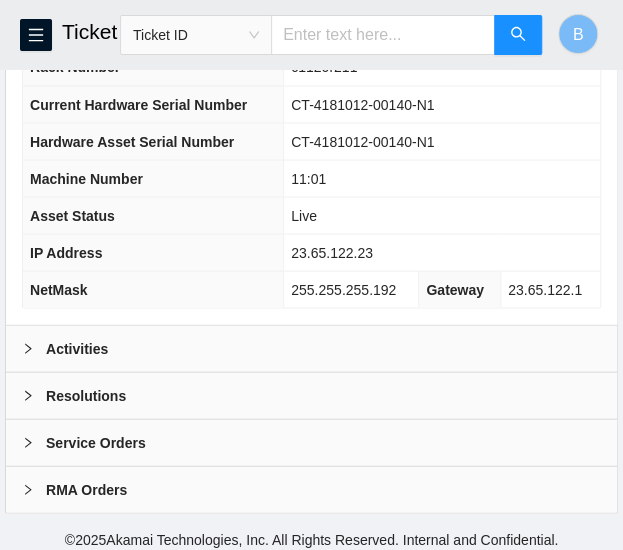 click on "Activities" at bounding box center [311, 348] 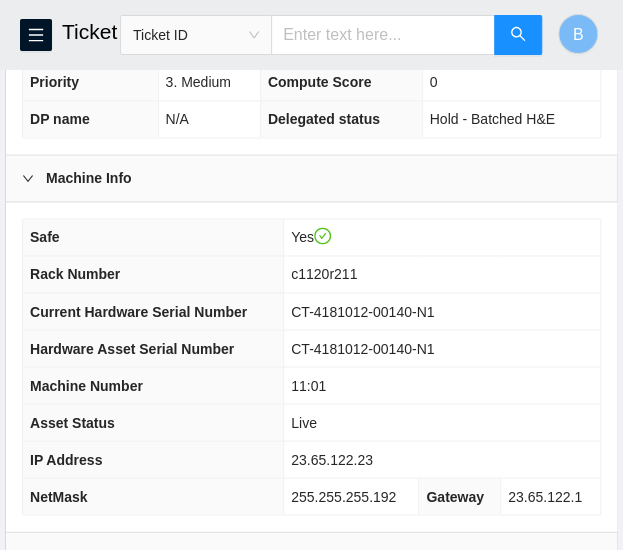 scroll, scrollTop: 707, scrollLeft: 0, axis: vertical 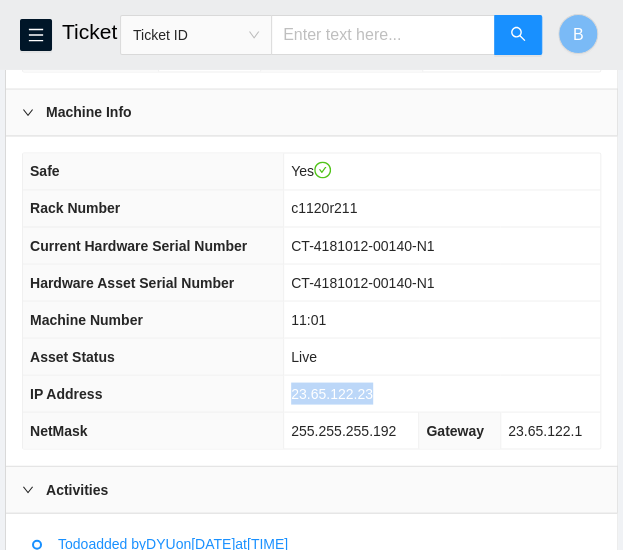 drag, startPoint x: 381, startPoint y: 382, endPoint x: 295, endPoint y: 380, distance: 86.023254 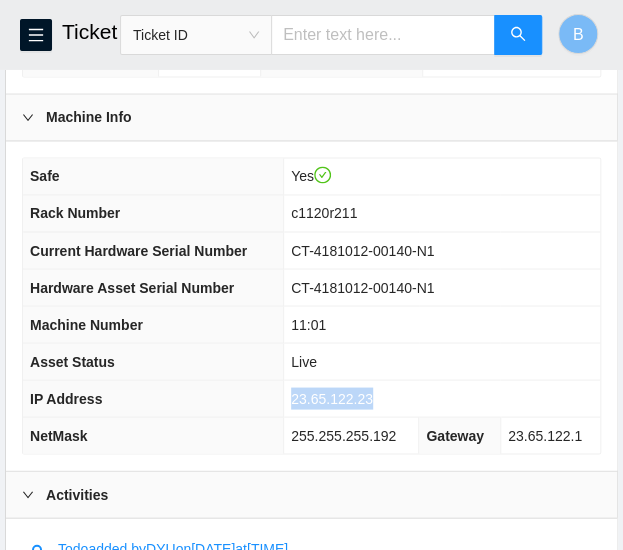 scroll, scrollTop: 707, scrollLeft: 0, axis: vertical 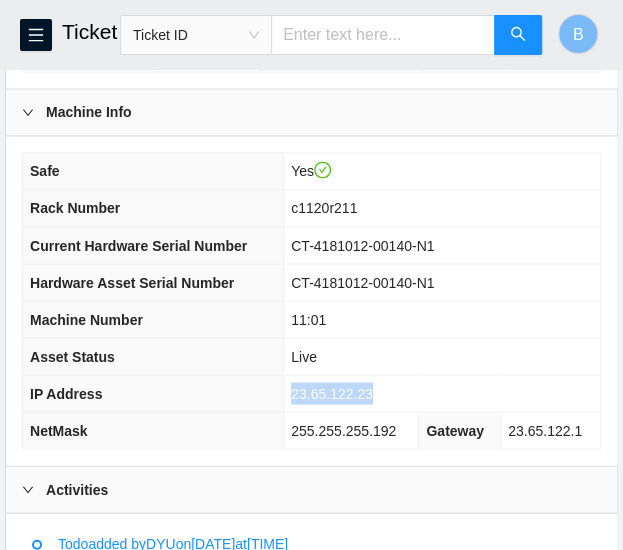 copy on "23.65.122.23" 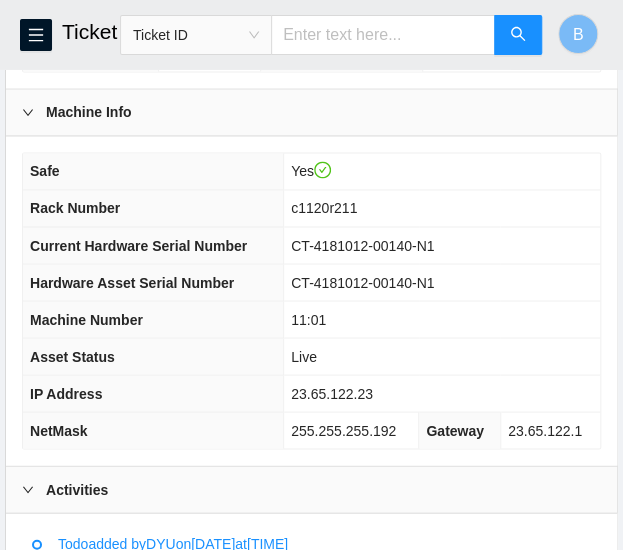 click on "255.255.255.192" at bounding box center (343, 430) 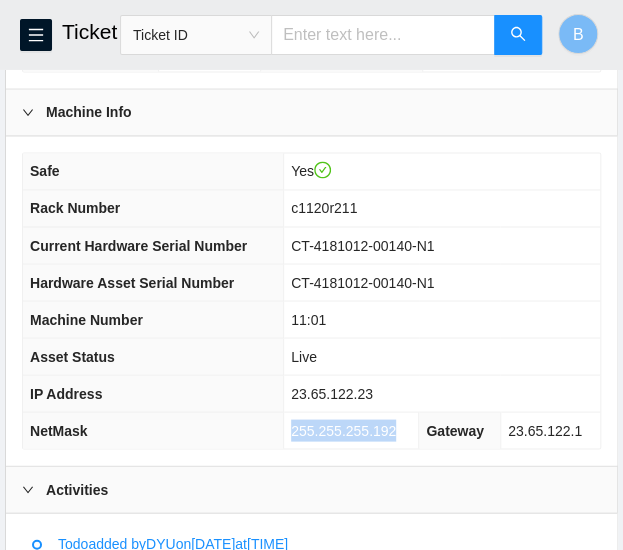 click on "255.255.255.192" at bounding box center [343, 430] 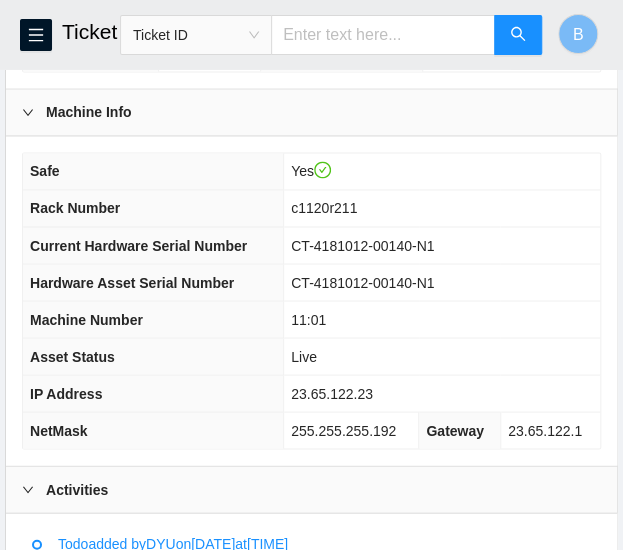 click on "c1120r211" at bounding box center (324, 208) 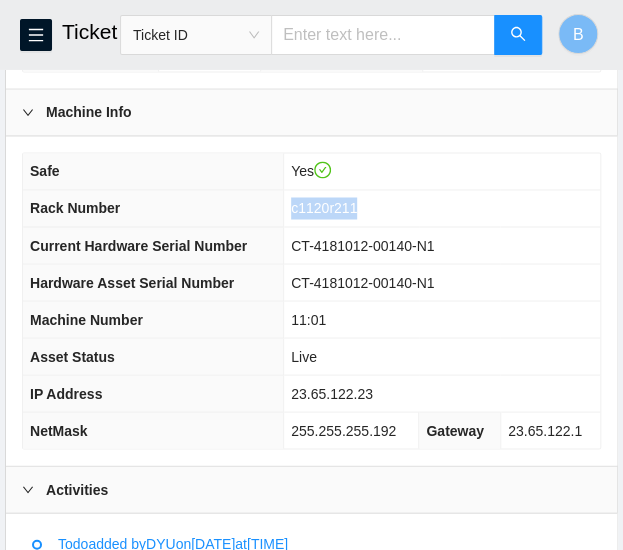 click on "c1120r211" at bounding box center (324, 208) 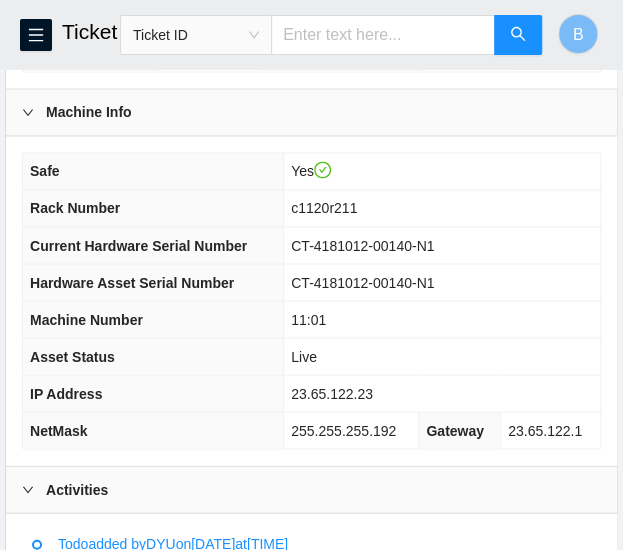 click on "11:01" at bounding box center [308, 319] 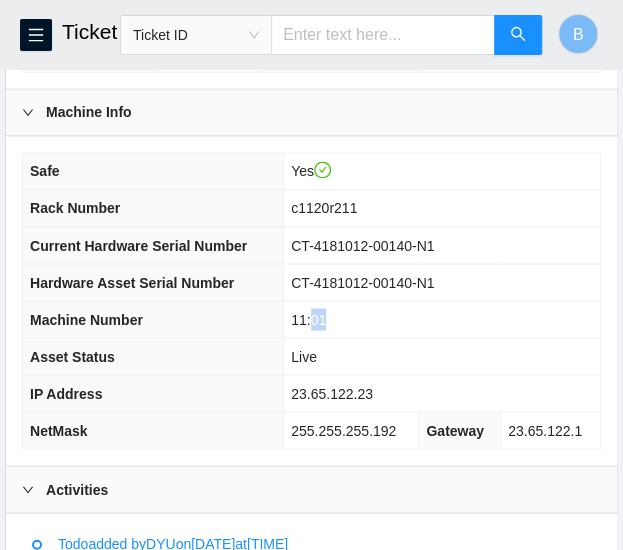 click on "11:01" at bounding box center (308, 319) 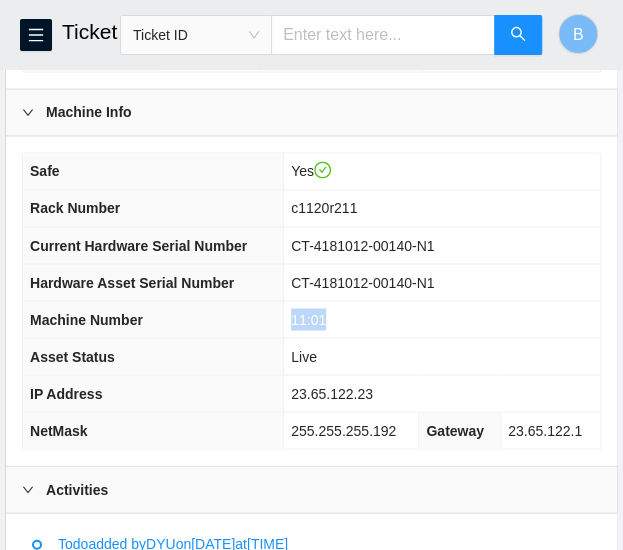 click on "11:01" at bounding box center (308, 319) 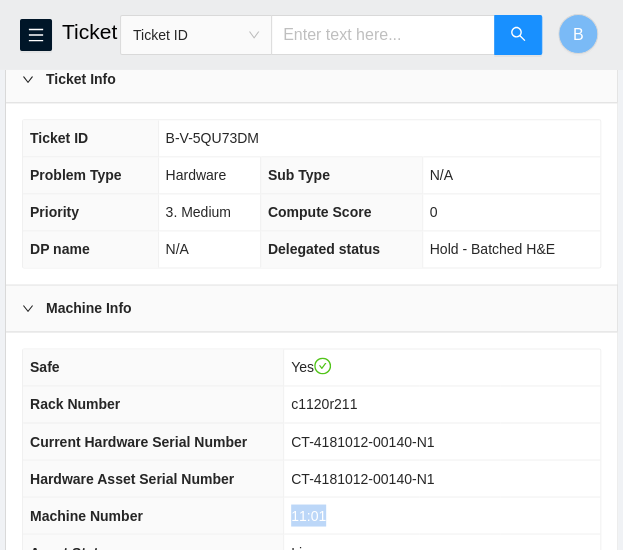 scroll, scrollTop: 505, scrollLeft: 0, axis: vertical 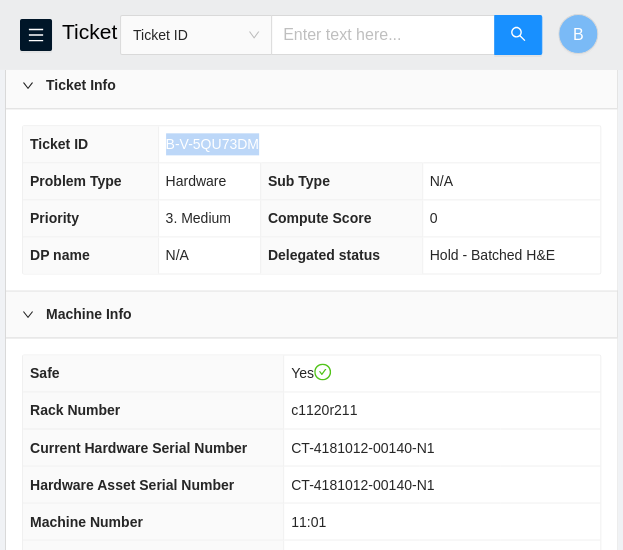 drag, startPoint x: 260, startPoint y: 142, endPoint x: 165, endPoint y: 137, distance: 95.131485 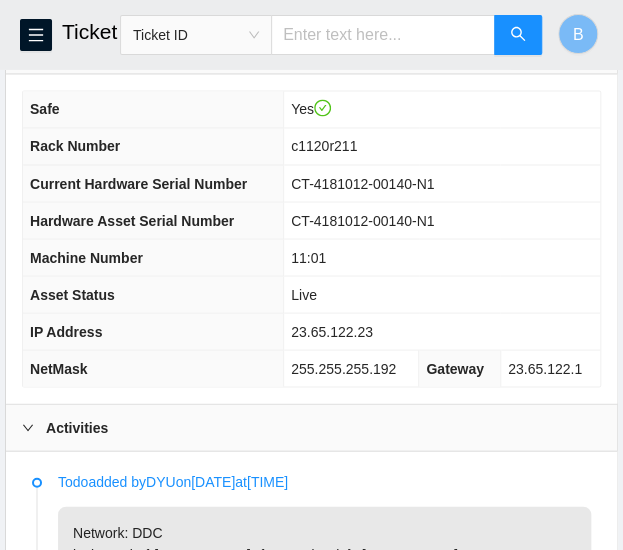 scroll, scrollTop: 772, scrollLeft: 0, axis: vertical 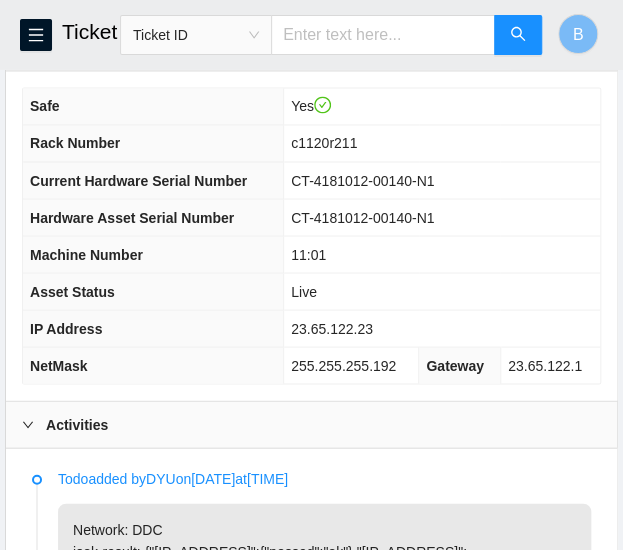 click on "Ticket ID" at bounding box center [331, 29] 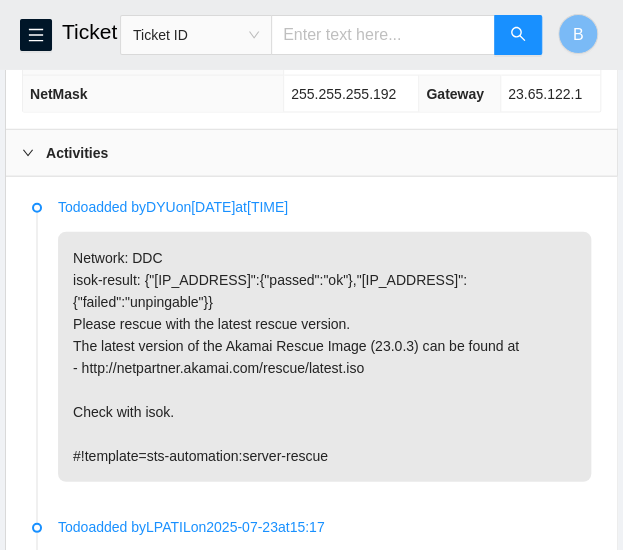 scroll, scrollTop: 1052, scrollLeft: 0, axis: vertical 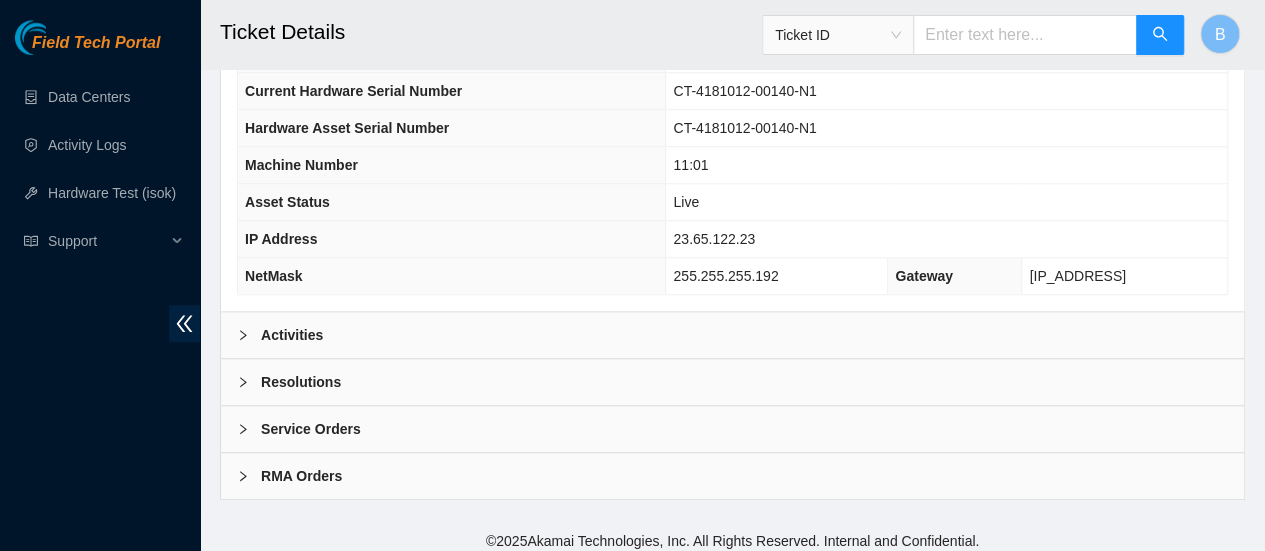 click 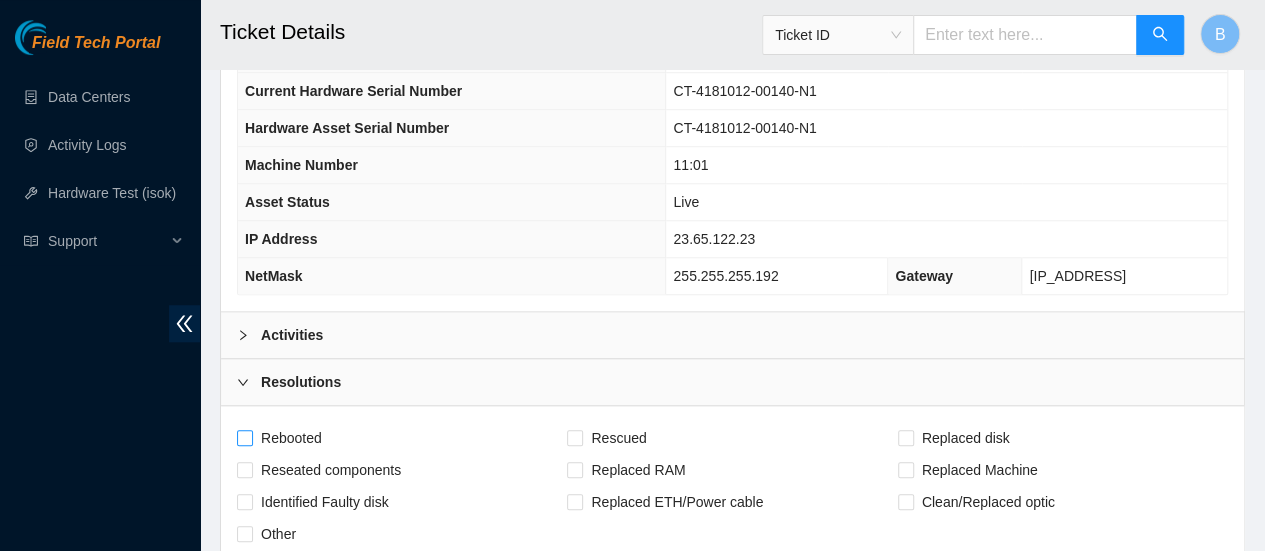 click on "Rebooted" at bounding box center (244, 437) 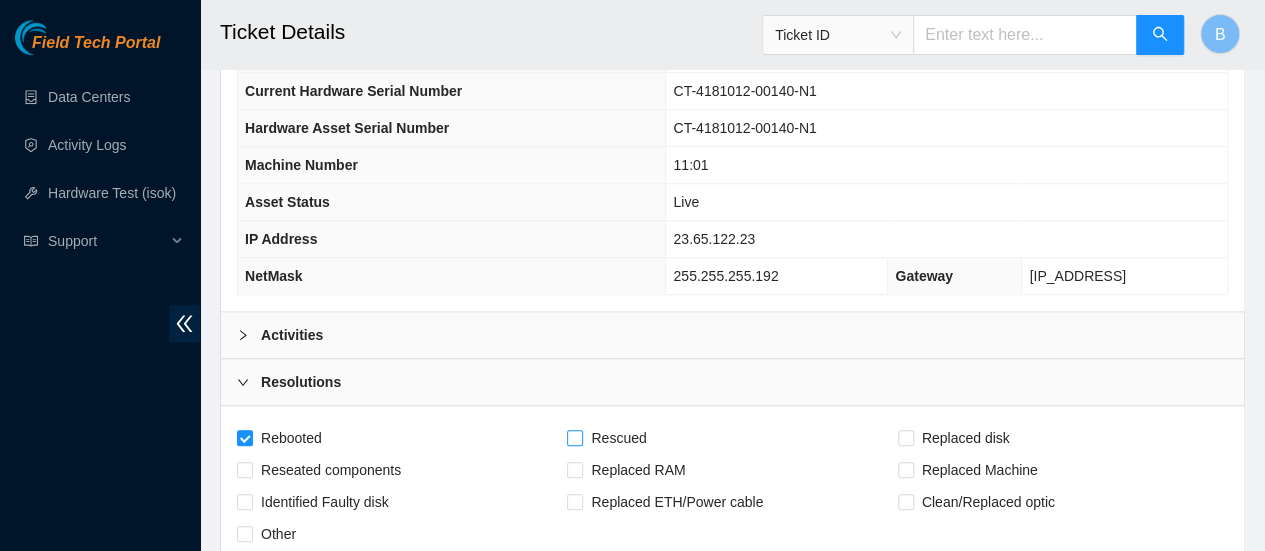 click on "Rescued" at bounding box center (574, 437) 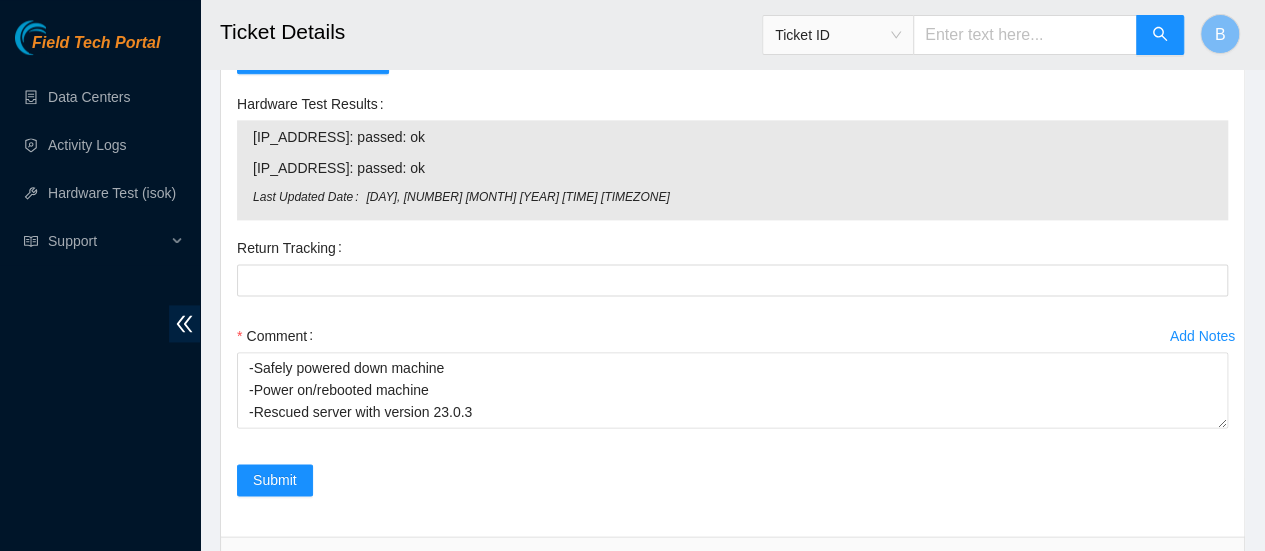 scroll, scrollTop: 1302, scrollLeft: 0, axis: vertical 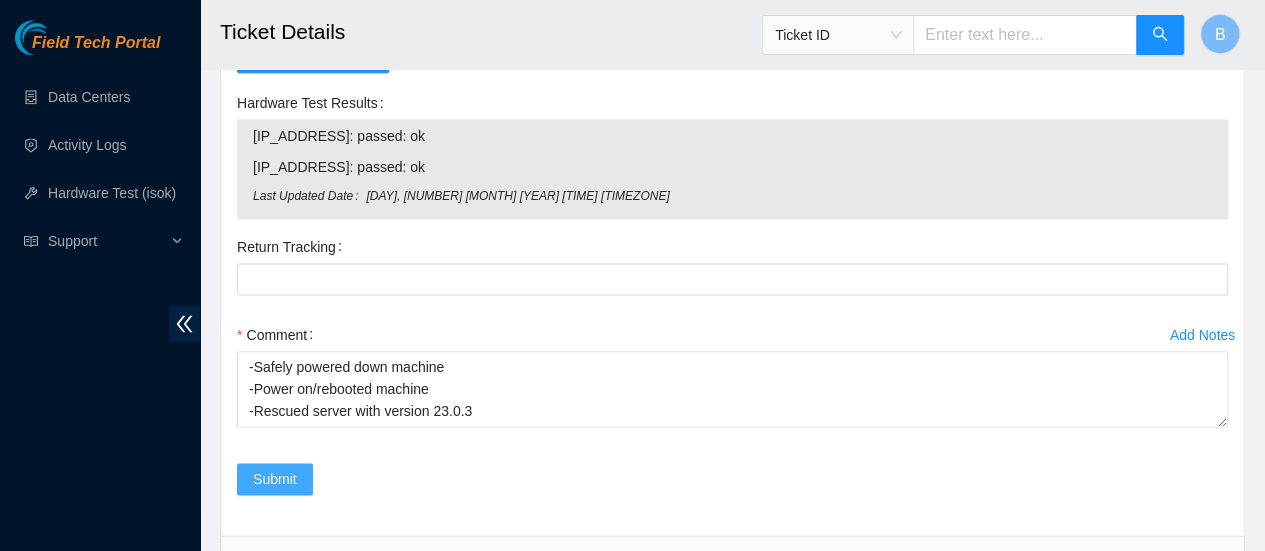 click on "Submit" at bounding box center [275, 479] 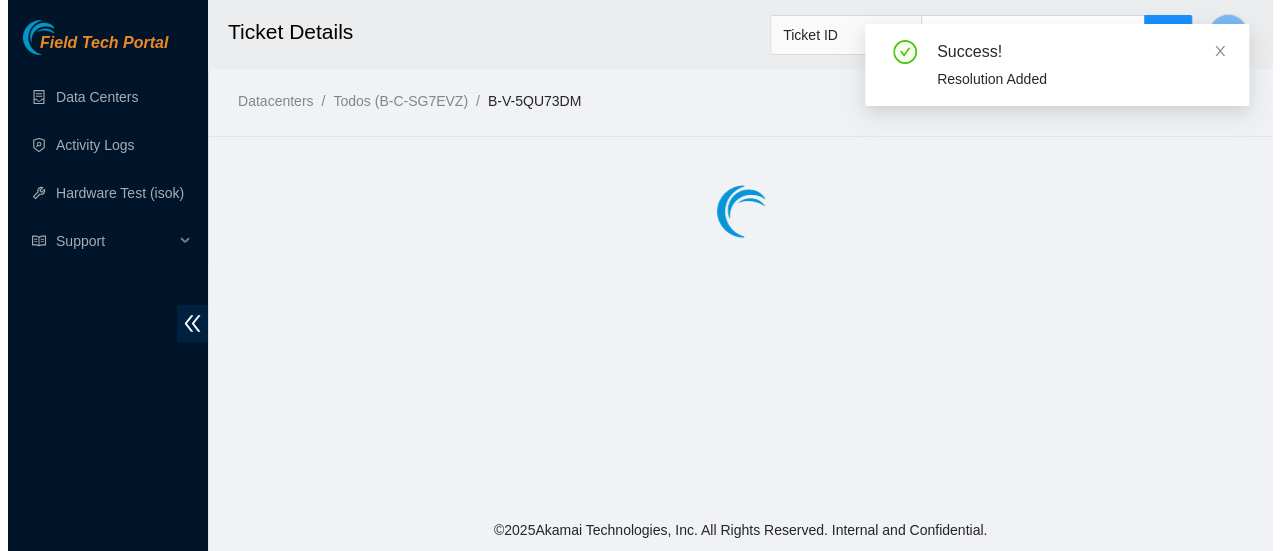 scroll, scrollTop: 0, scrollLeft: 0, axis: both 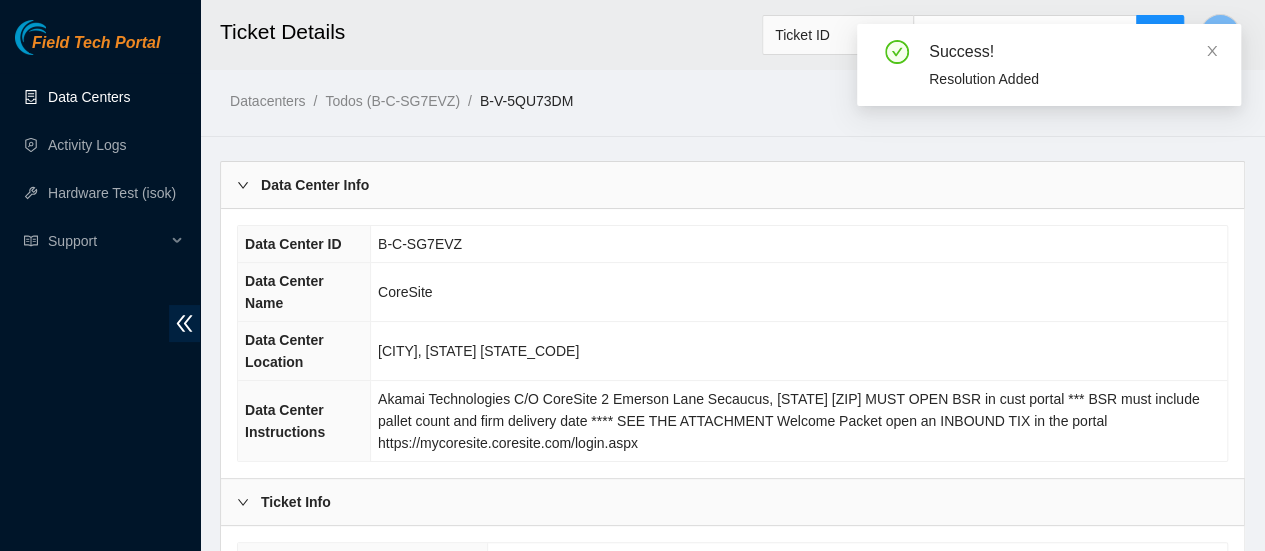 click on "Data Centers" at bounding box center [89, 97] 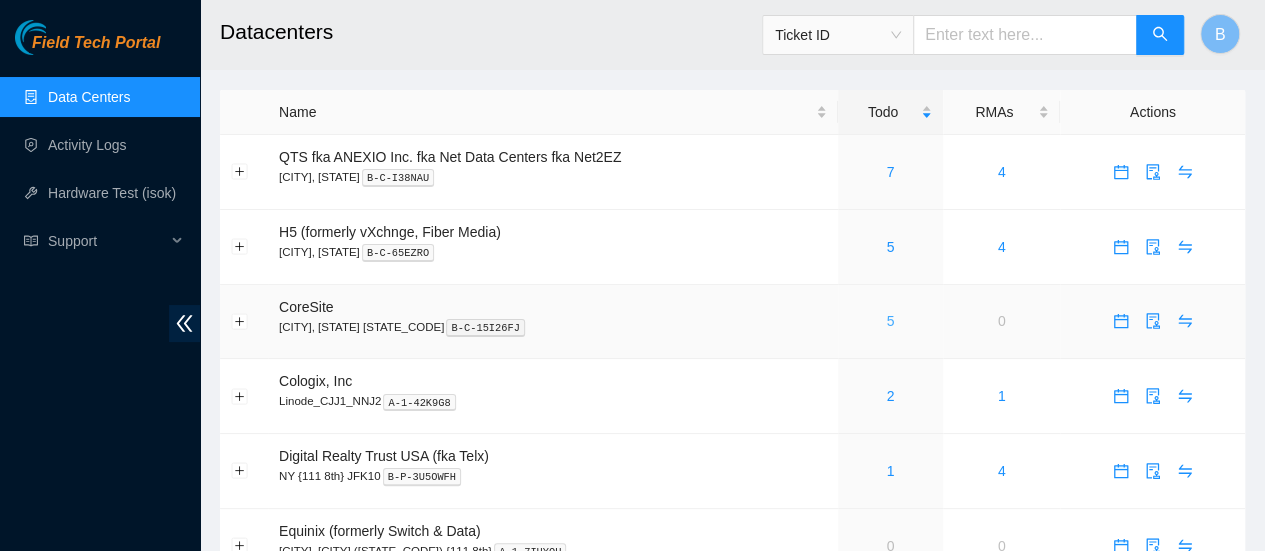 click on "5" at bounding box center (890, 321) 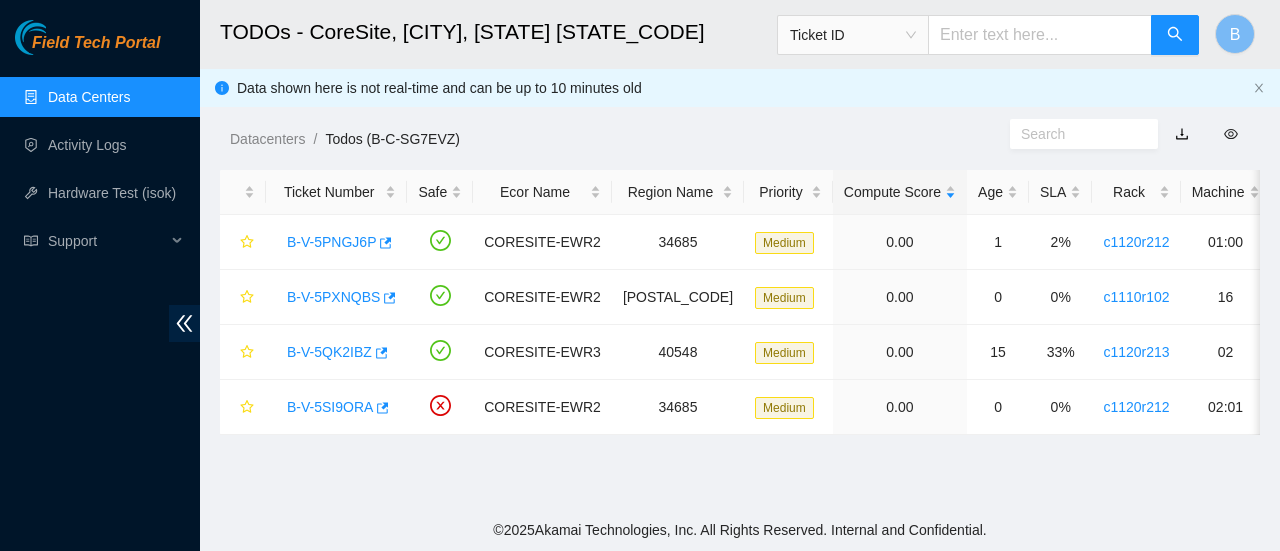 click on "Data Centers" at bounding box center [89, 97] 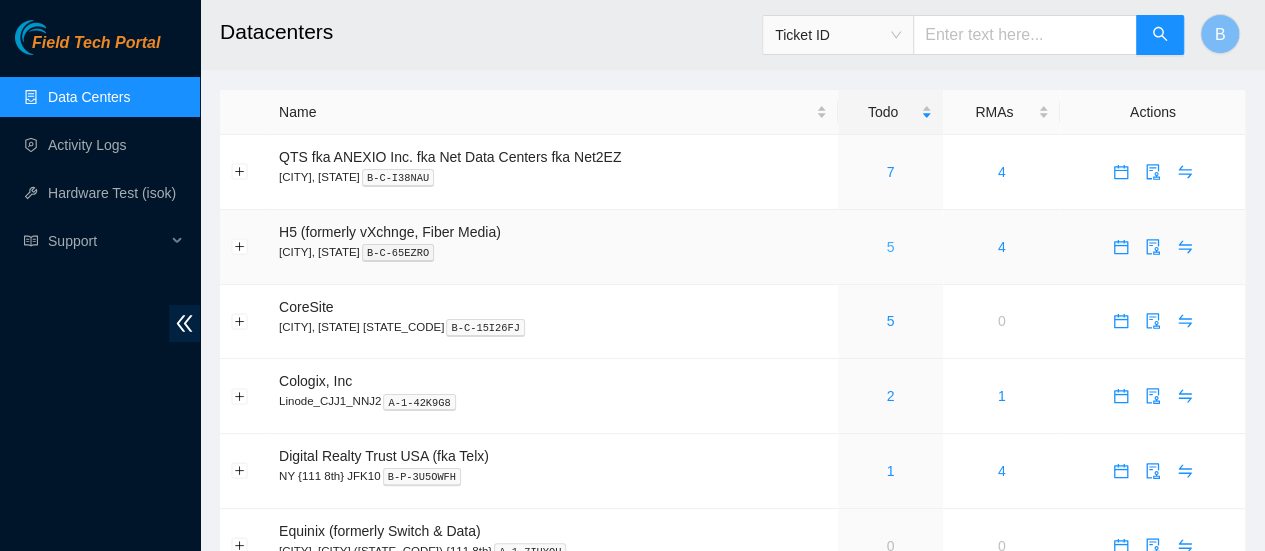 click on "5" at bounding box center [890, 247] 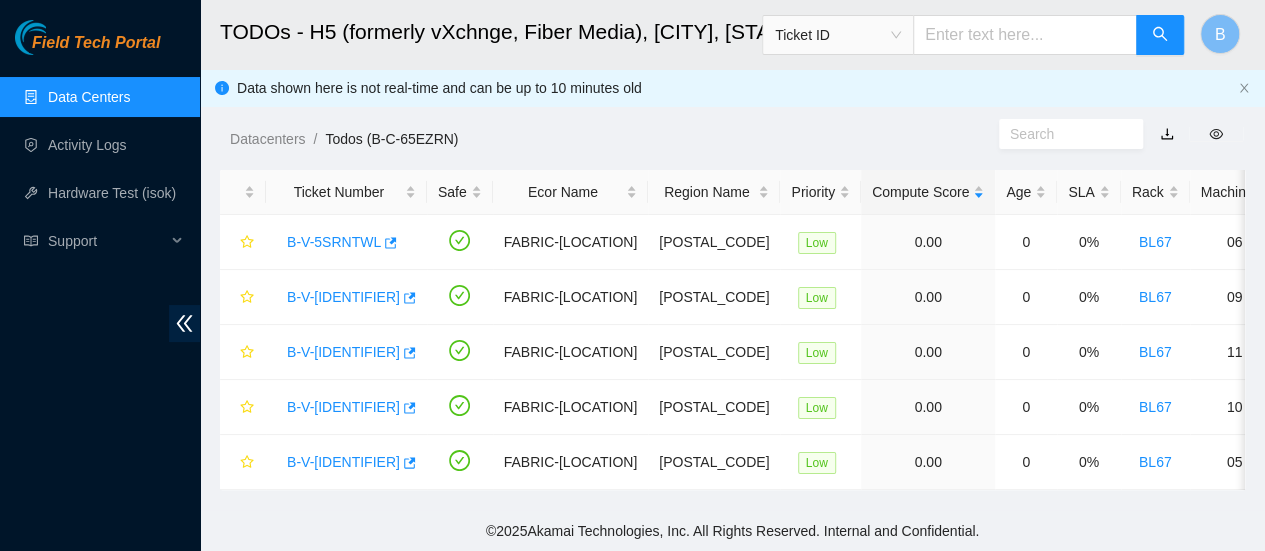 click on "Data Centers" at bounding box center [89, 97] 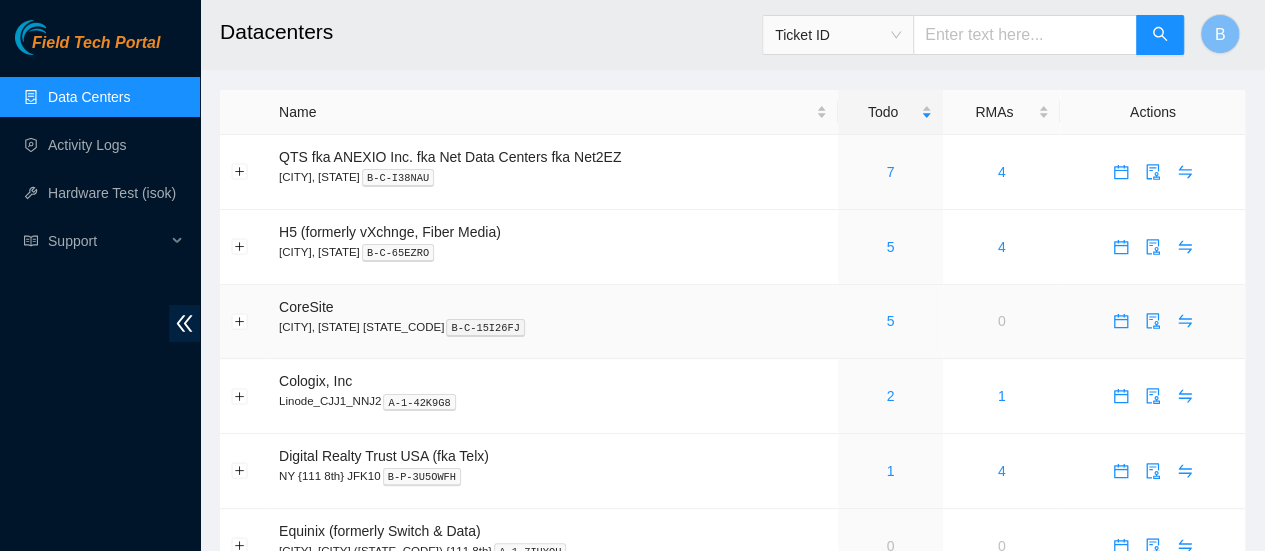 click on "5" at bounding box center (890, 321) 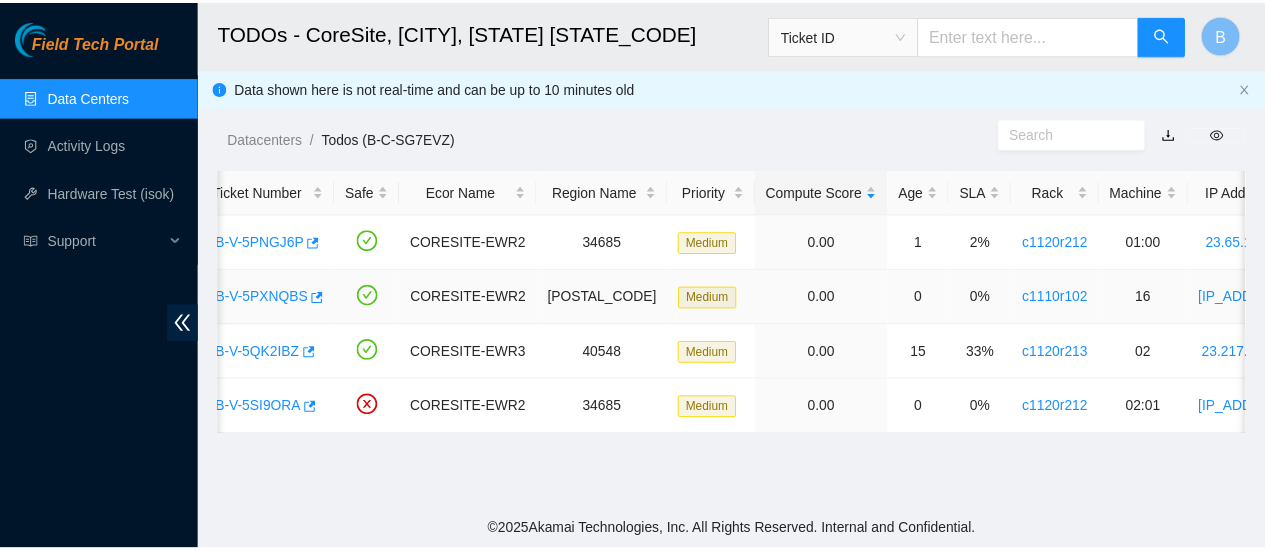 scroll, scrollTop: 0, scrollLeft: 0, axis: both 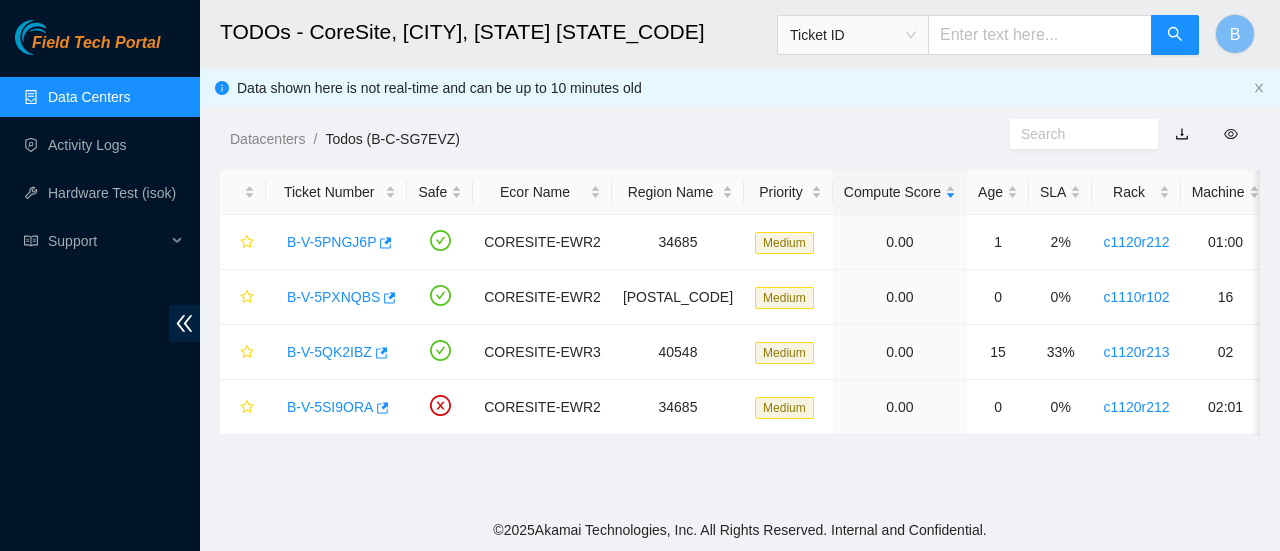 click on "Data Centers" at bounding box center [89, 97] 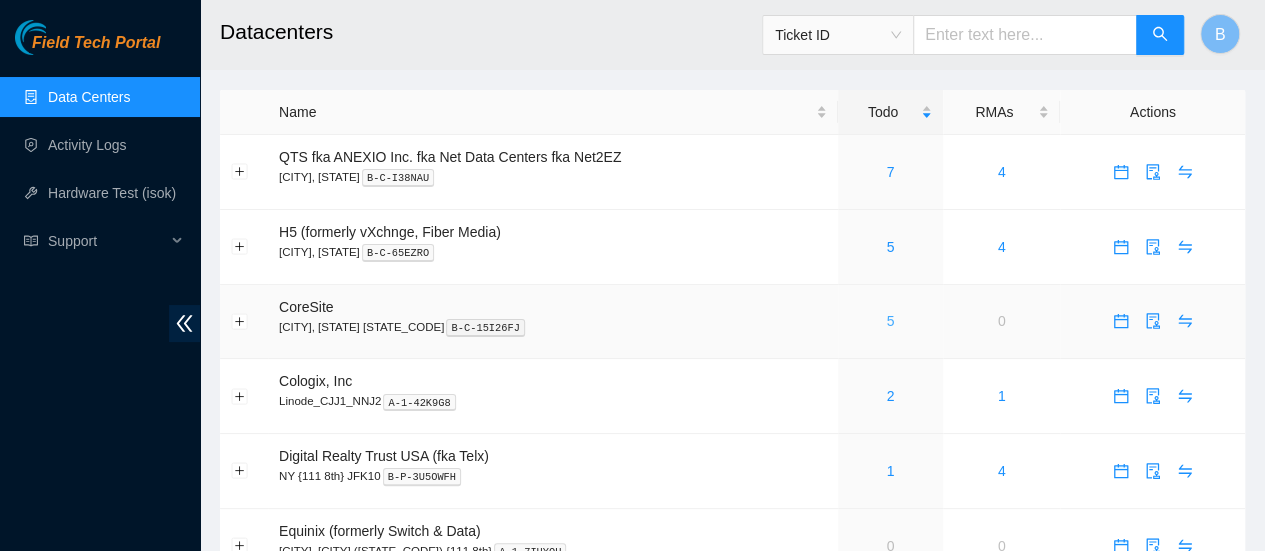 click on "5" at bounding box center (890, 321) 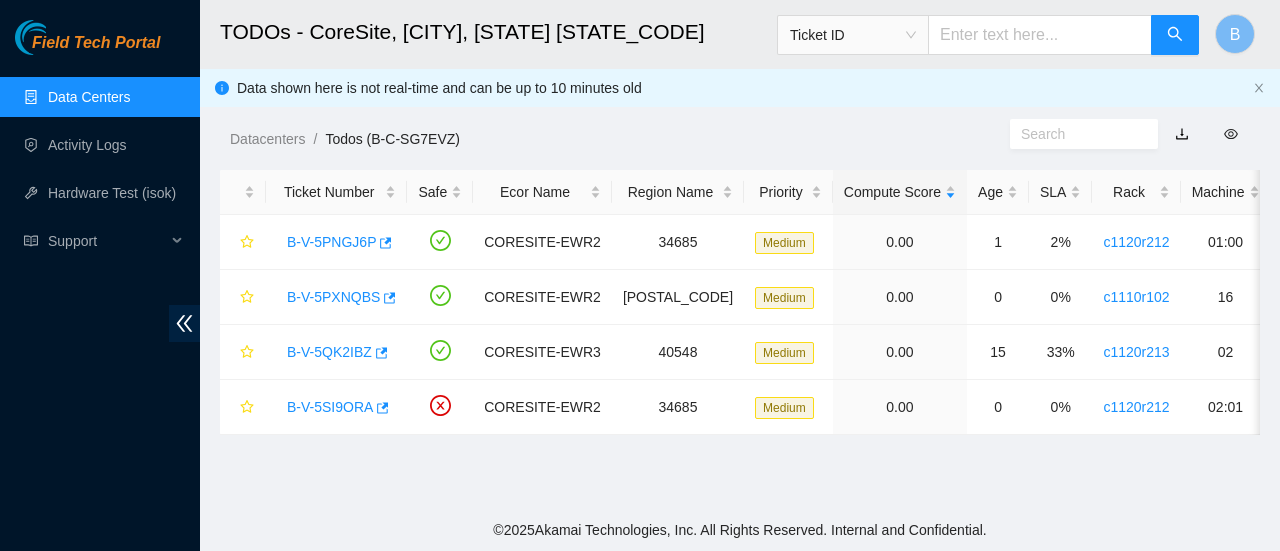 click on "Data Centers" at bounding box center (89, 97) 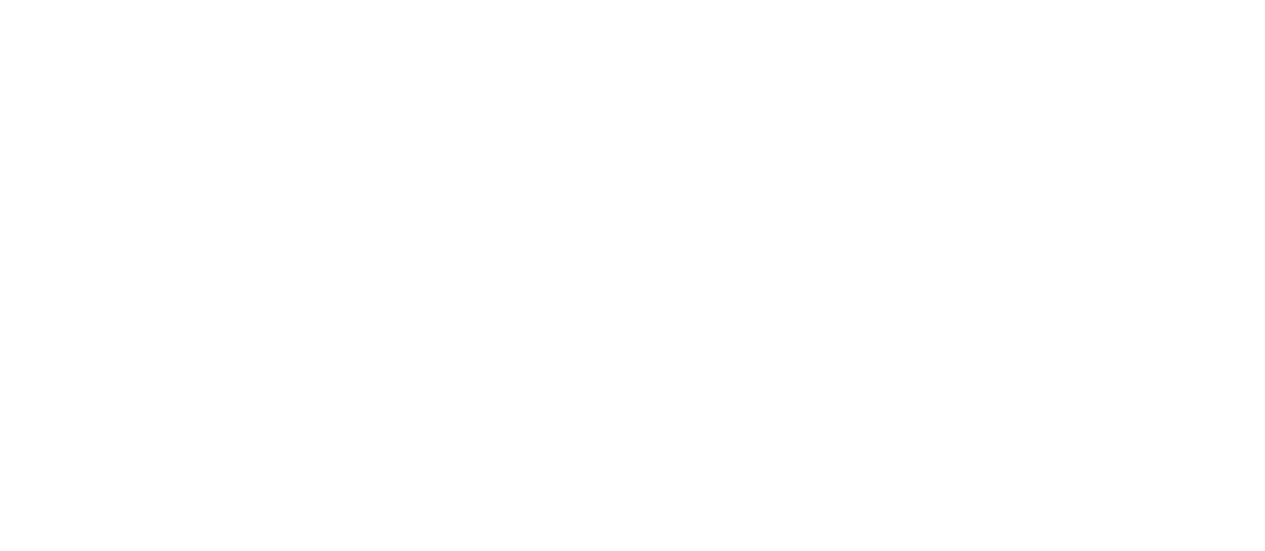 scroll, scrollTop: 0, scrollLeft: 0, axis: both 